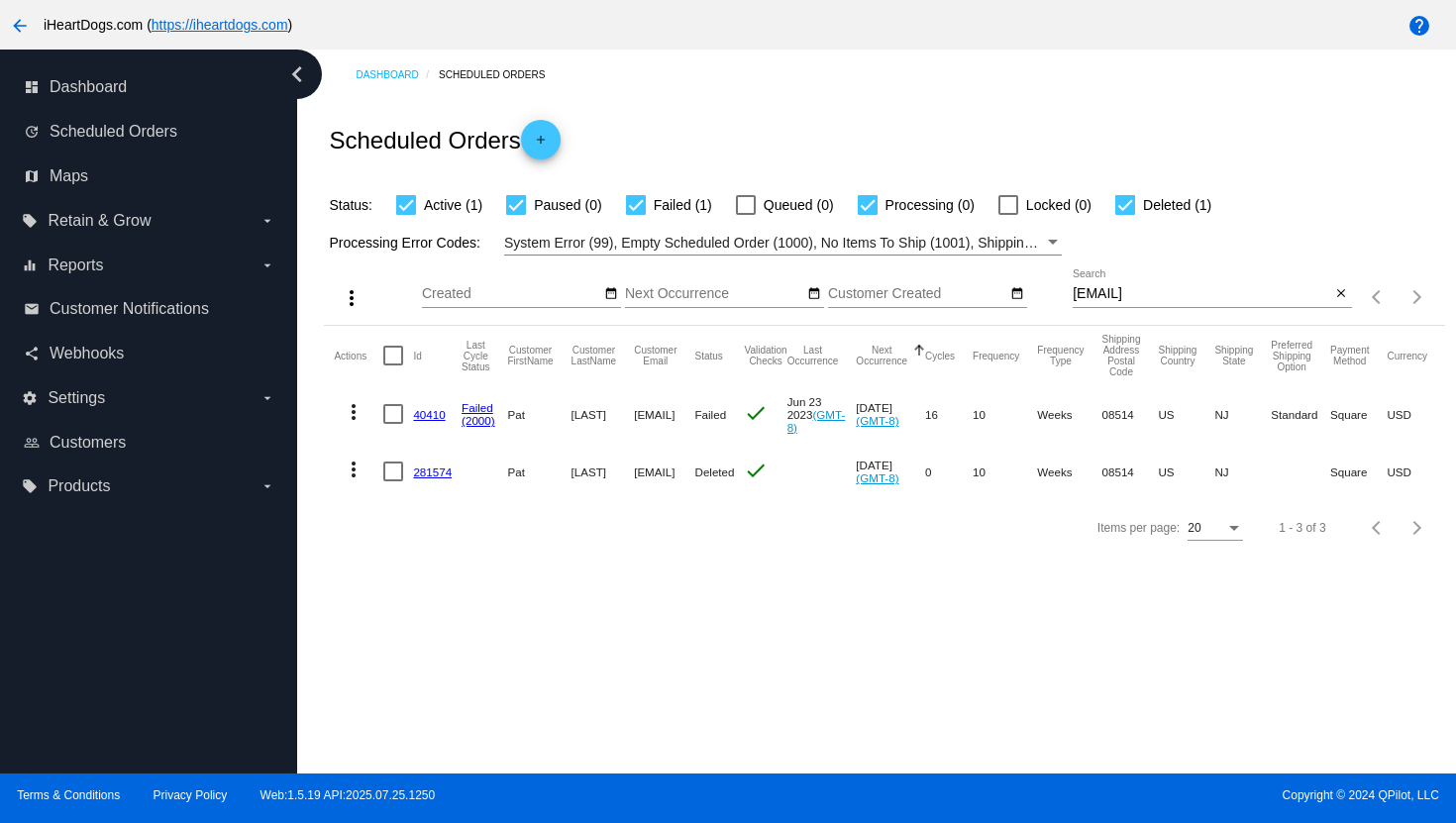scroll, scrollTop: 0, scrollLeft: 0, axis: both 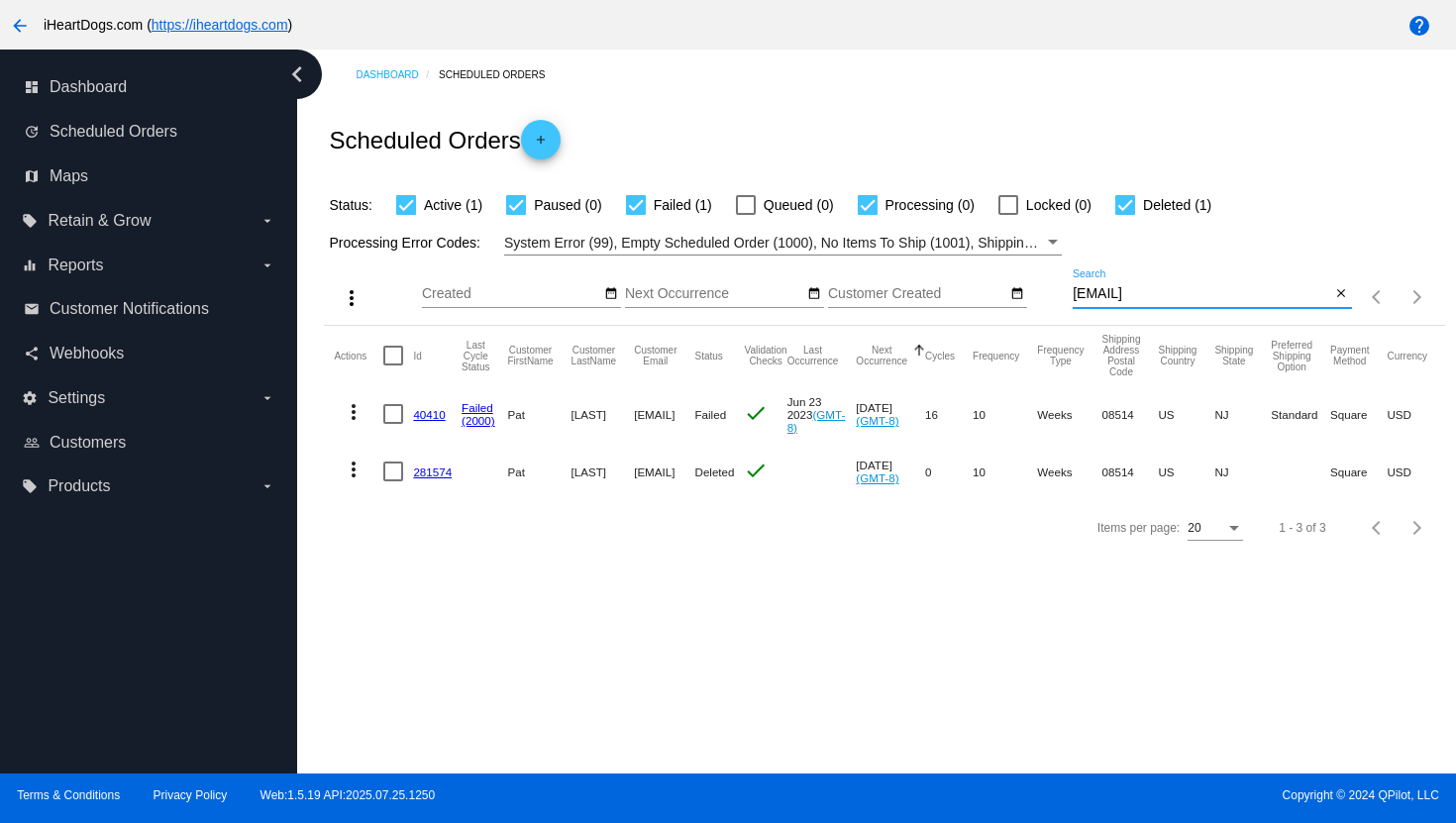 drag, startPoint x: 1242, startPoint y: 298, endPoint x: 1003, endPoint y: 303, distance: 239.0523 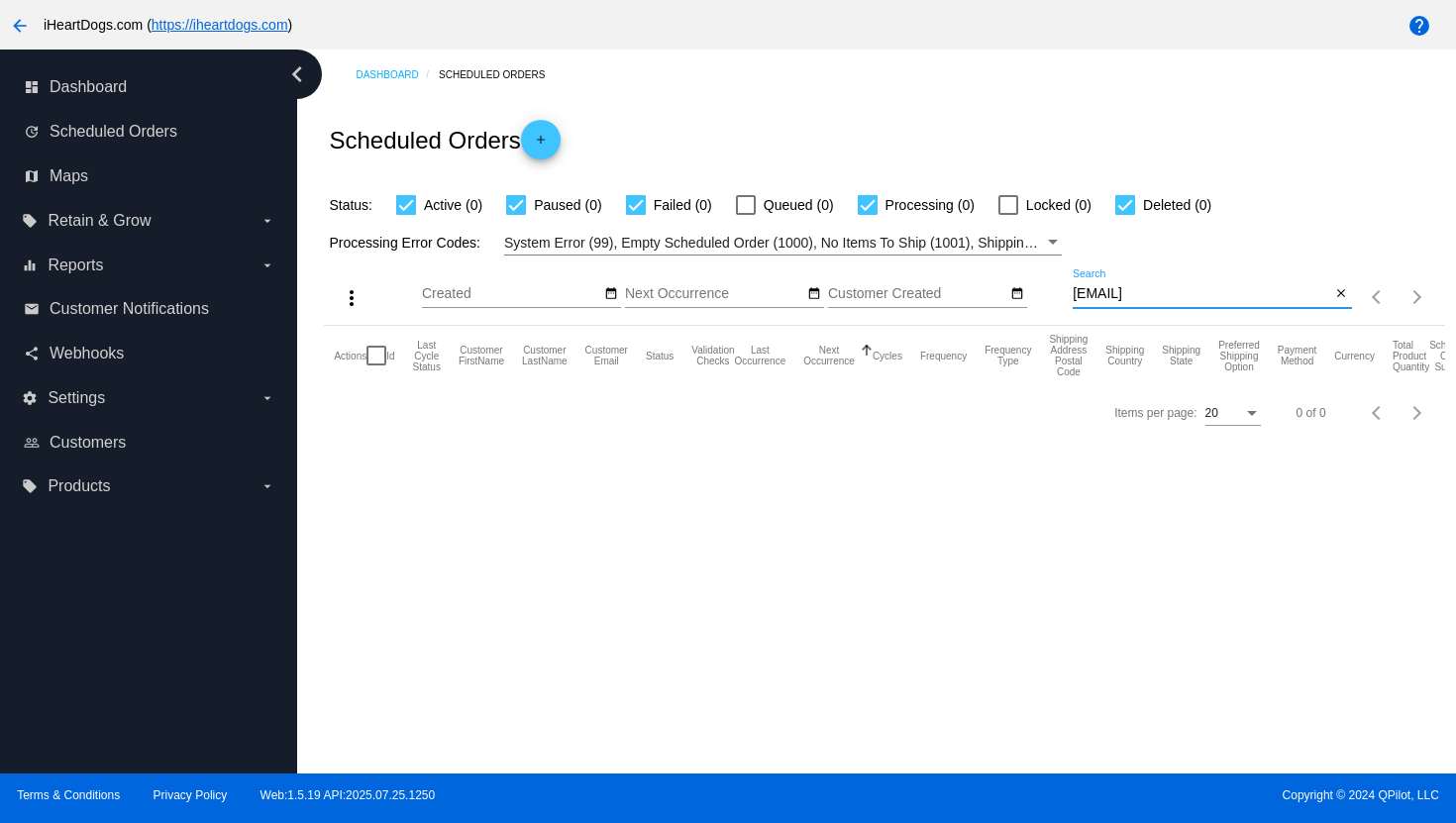type on "[EMAIL]" 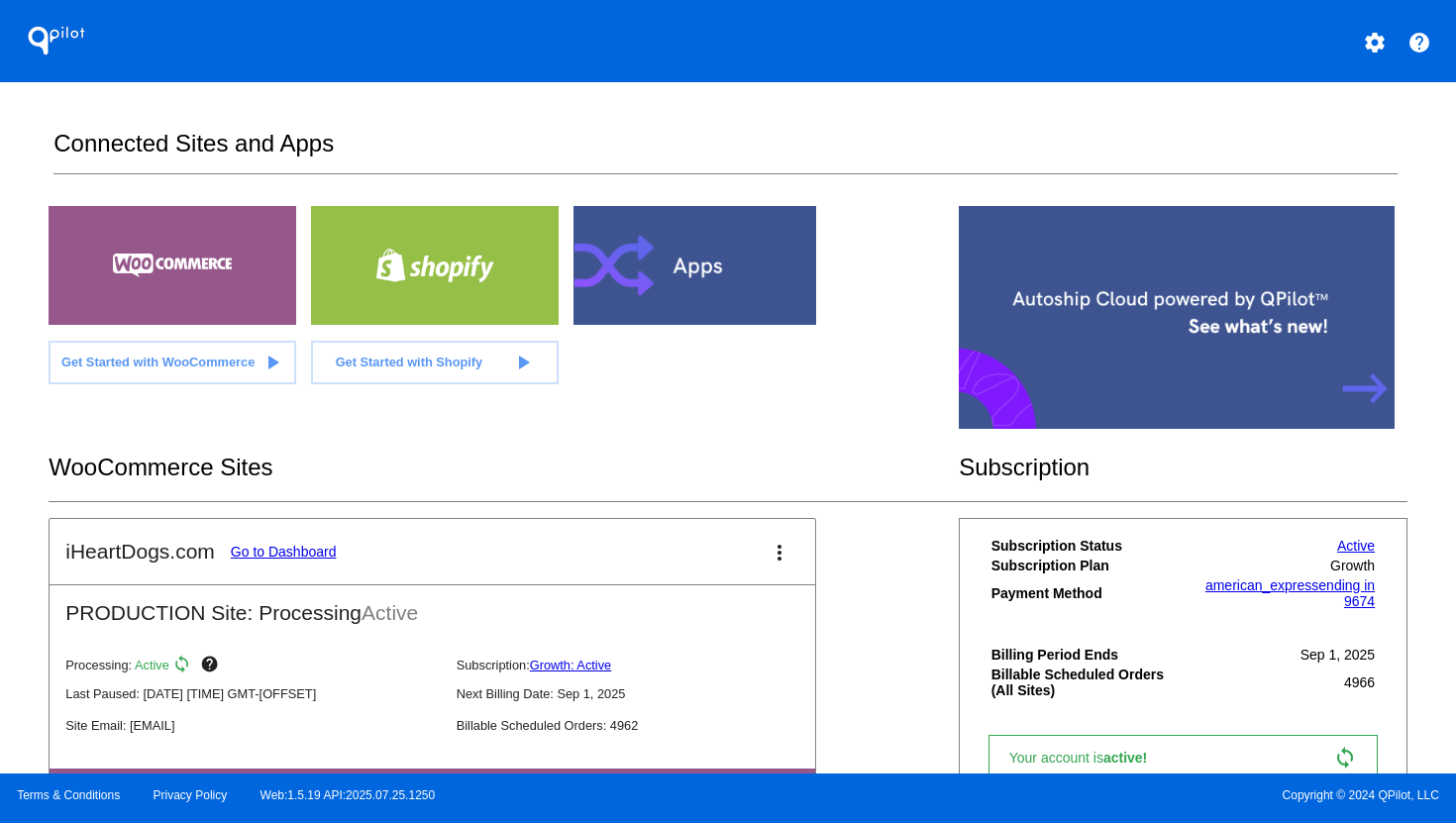 click on "settings" at bounding box center [1375, 41] 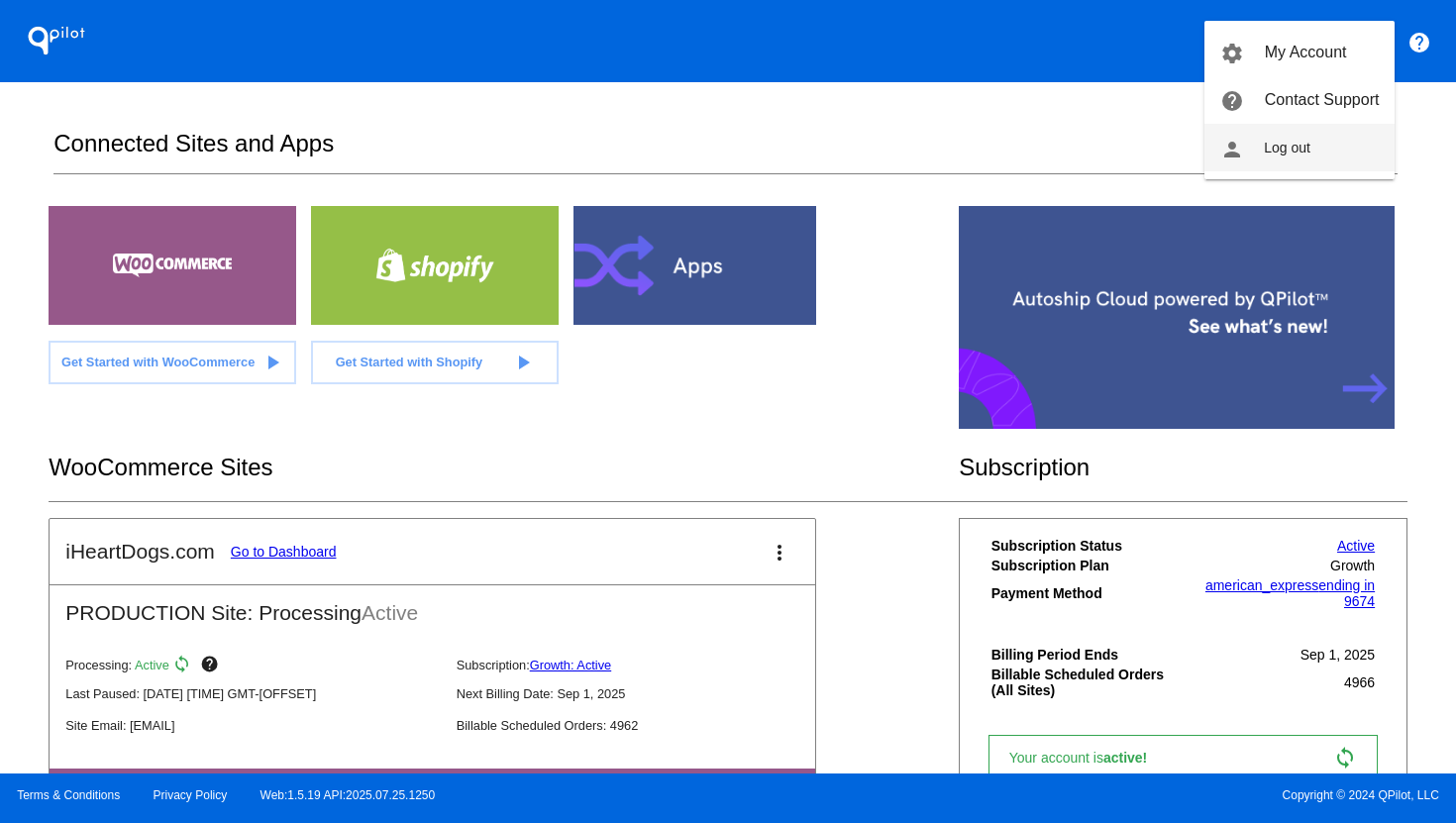 click on "person
Log out" at bounding box center (1300, 148) 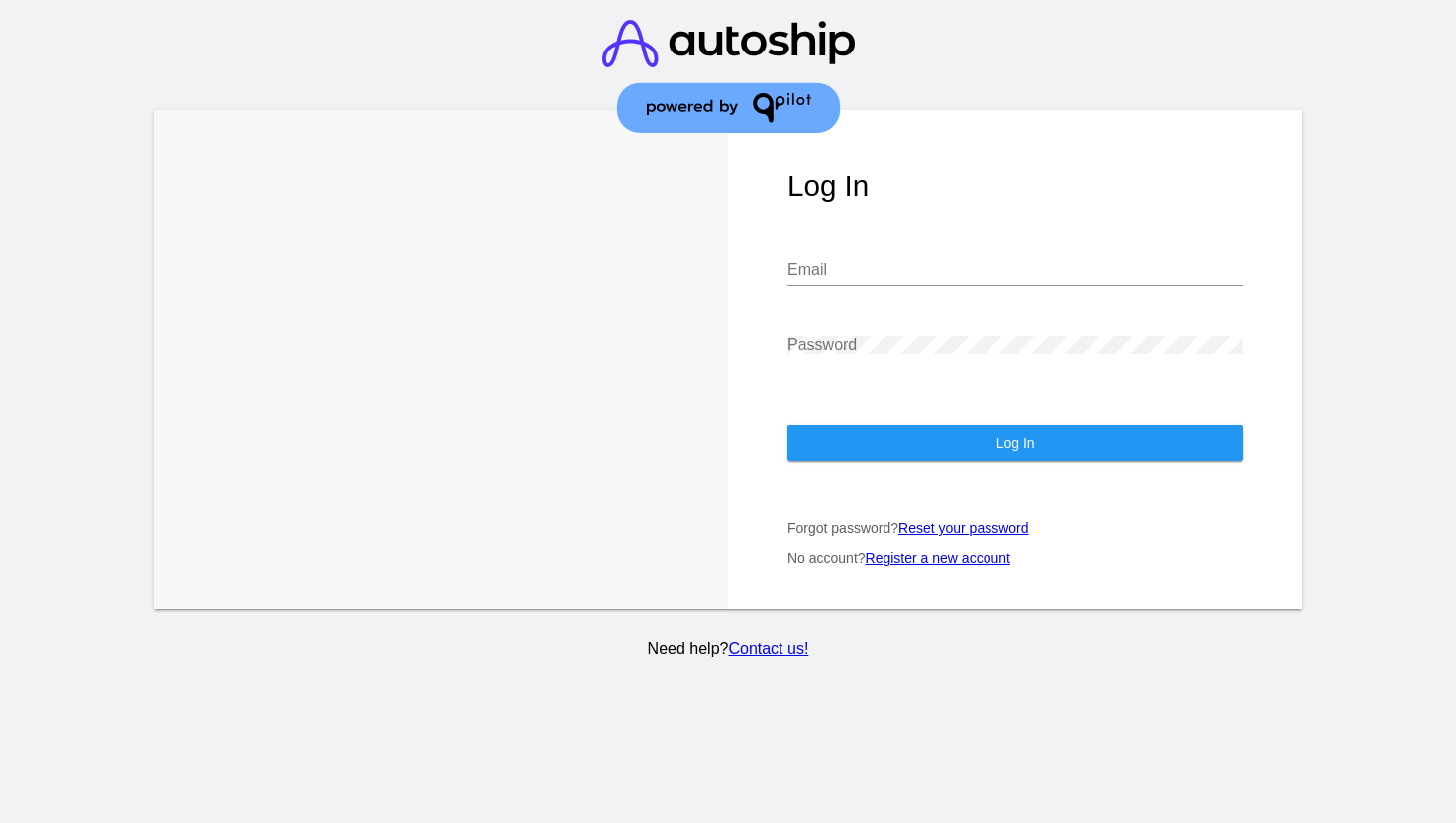 click on "Email" 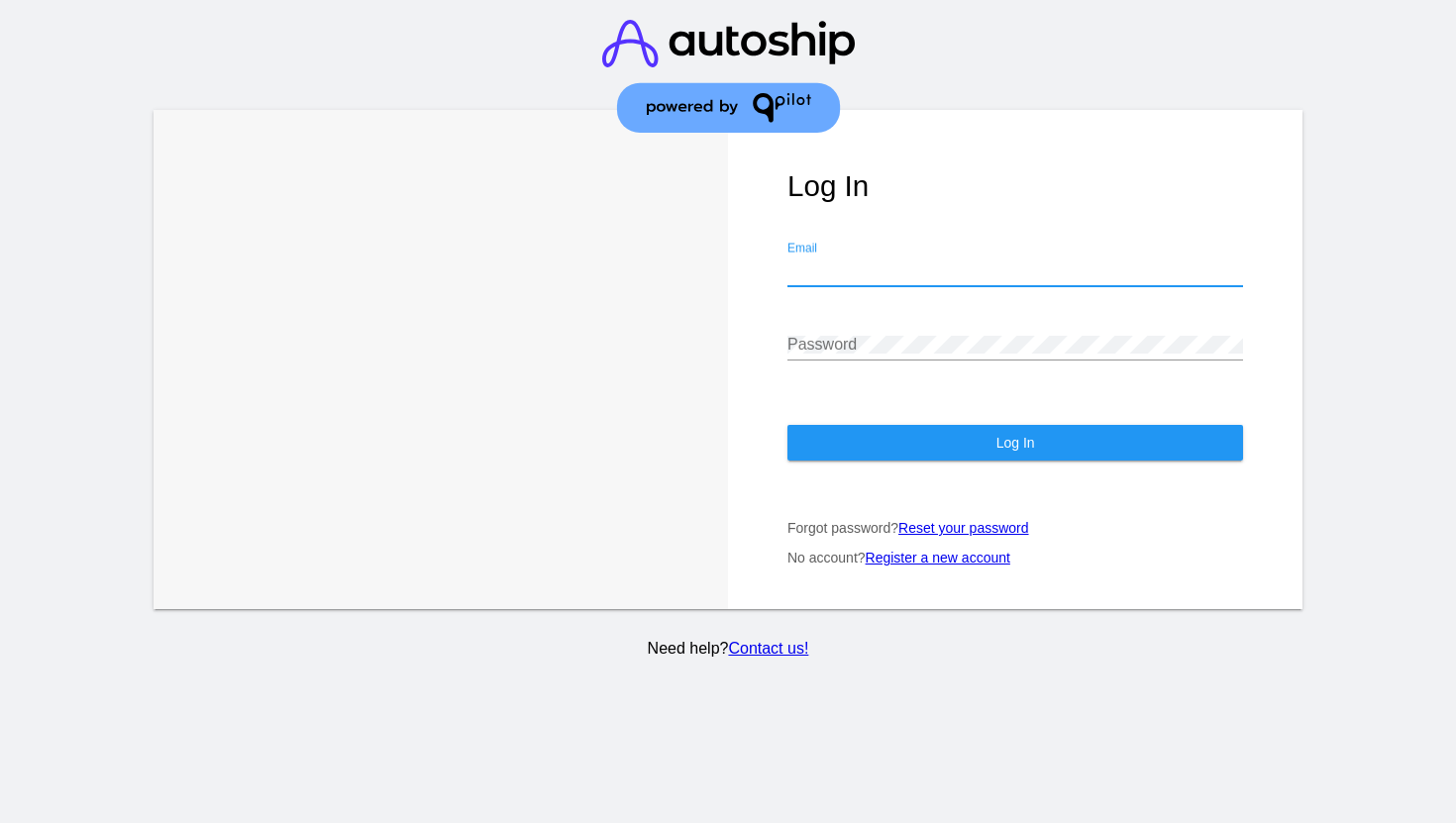 click on "Email" 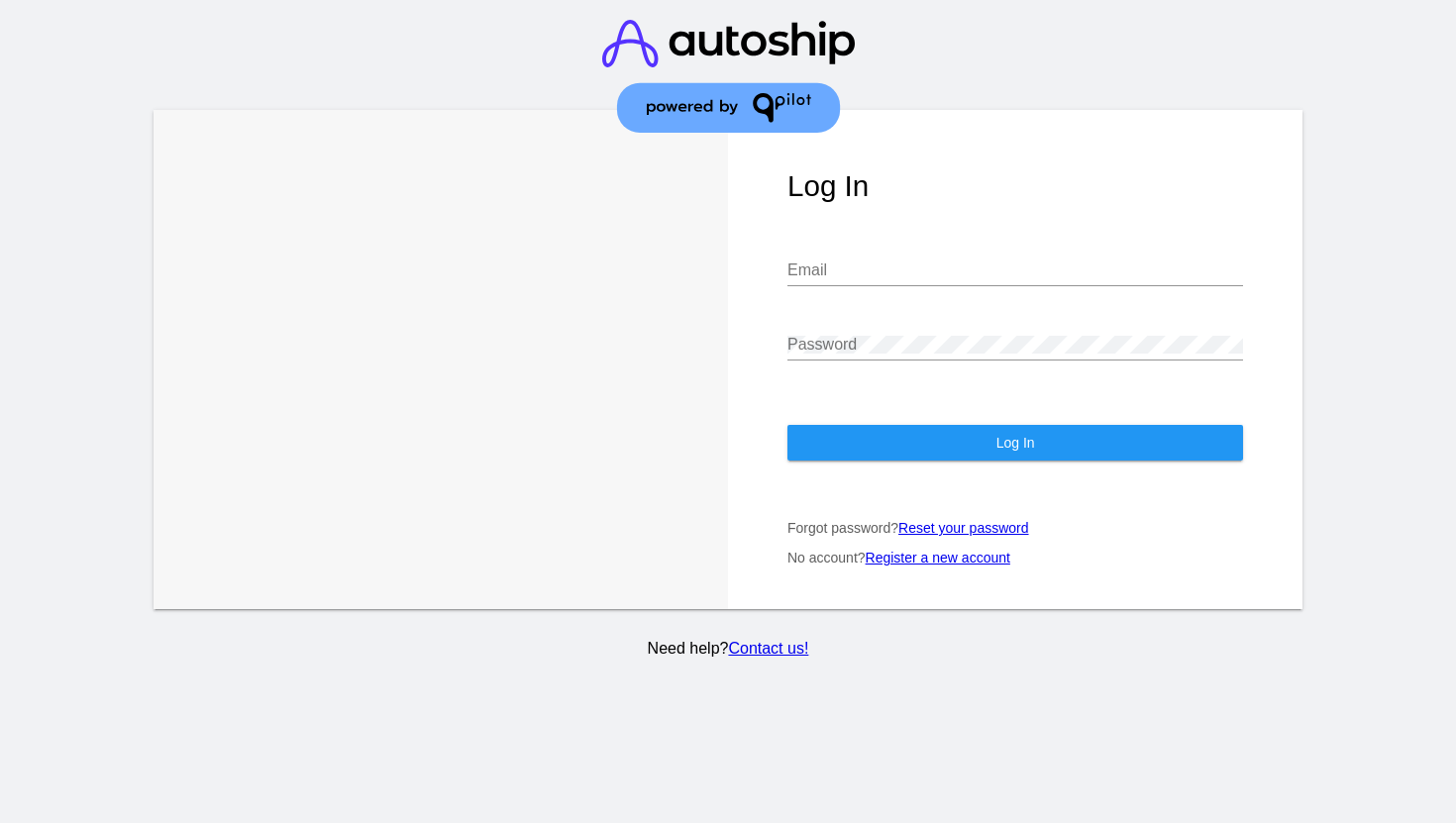 type on "[EMAIL]" 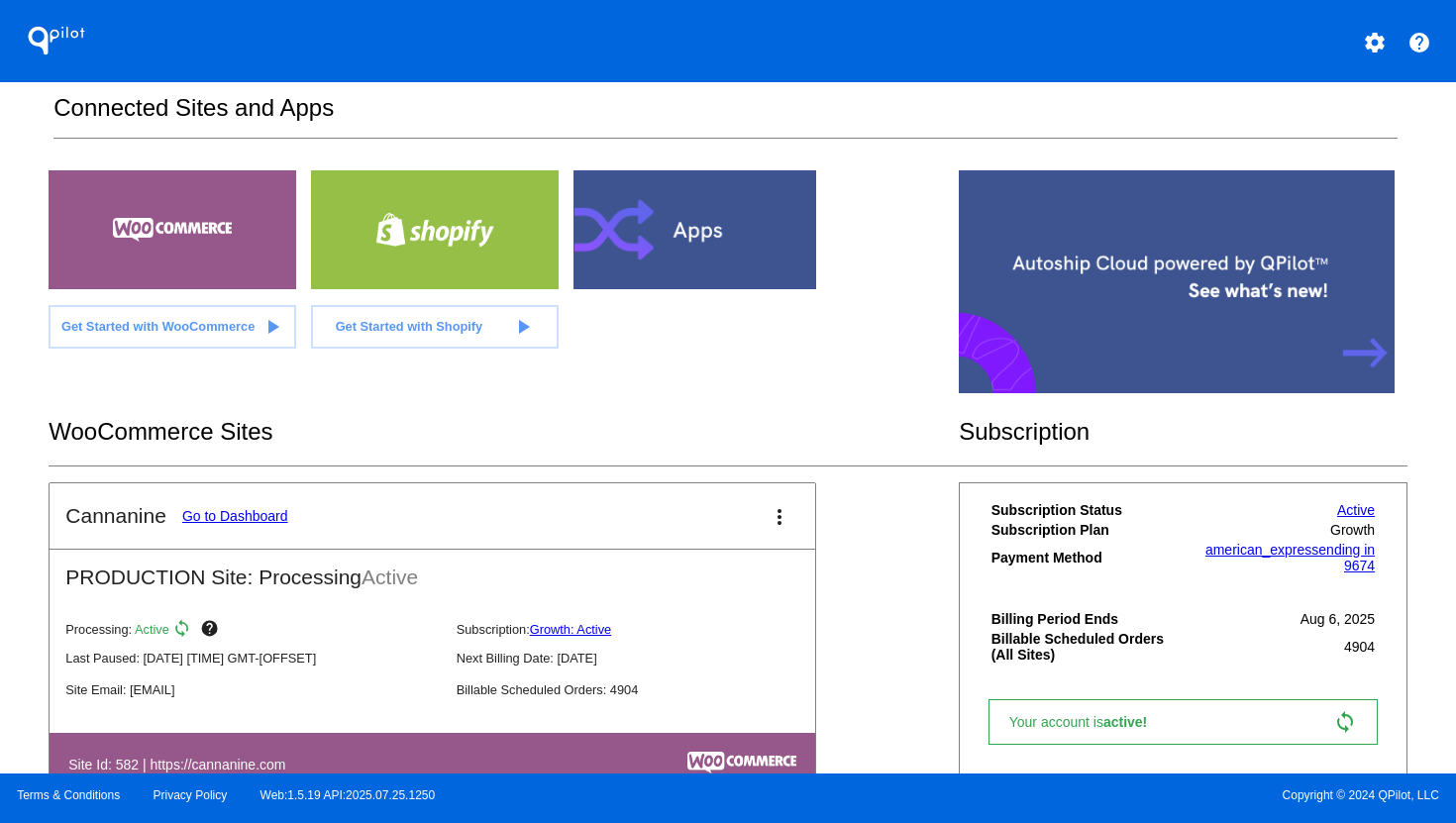 scroll, scrollTop: 101, scrollLeft: 0, axis: vertical 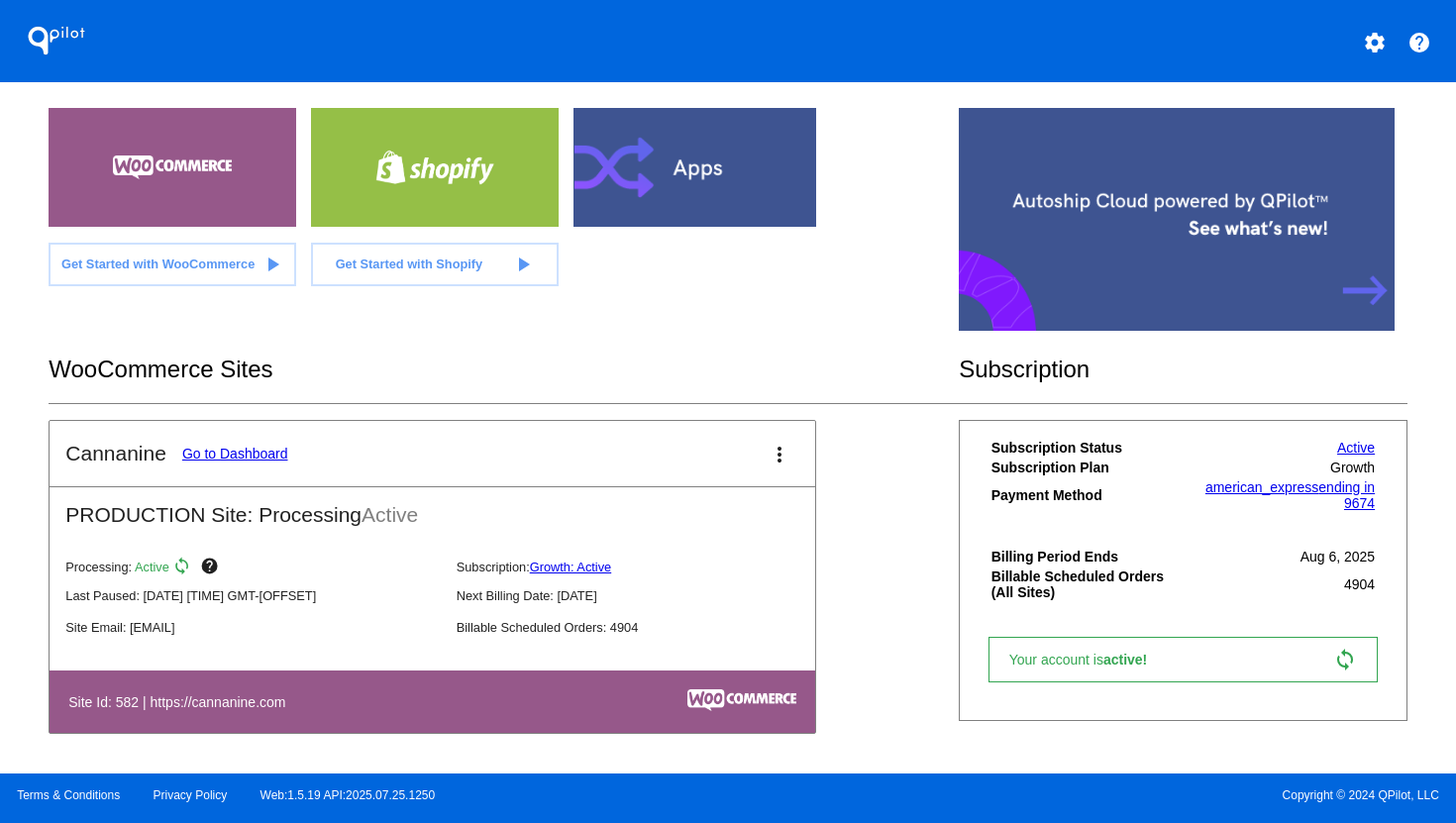 click on "Go to Dashboard" at bounding box center (235, 454) 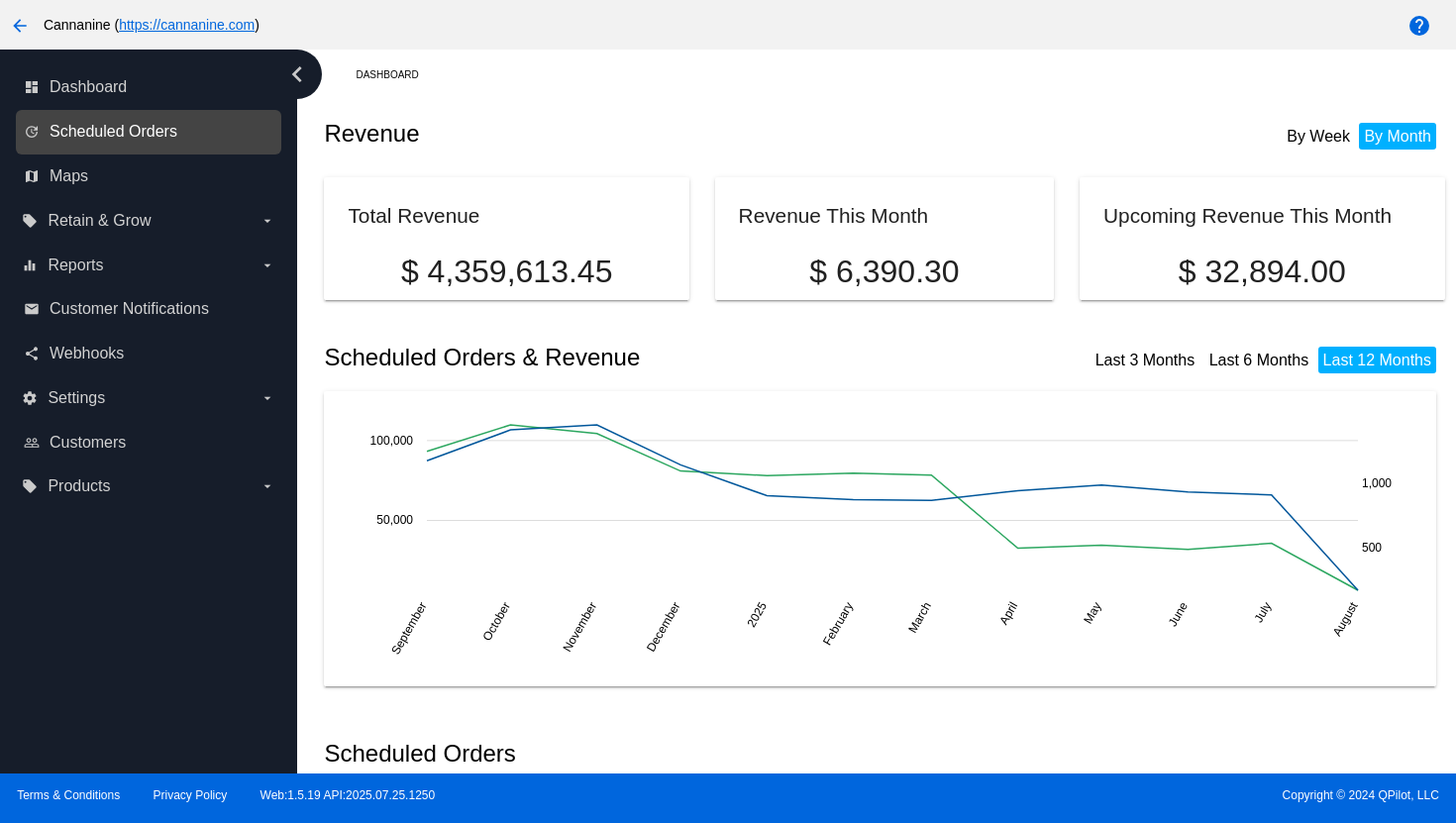 click on "Scheduled Orders" at bounding box center (113, 132) 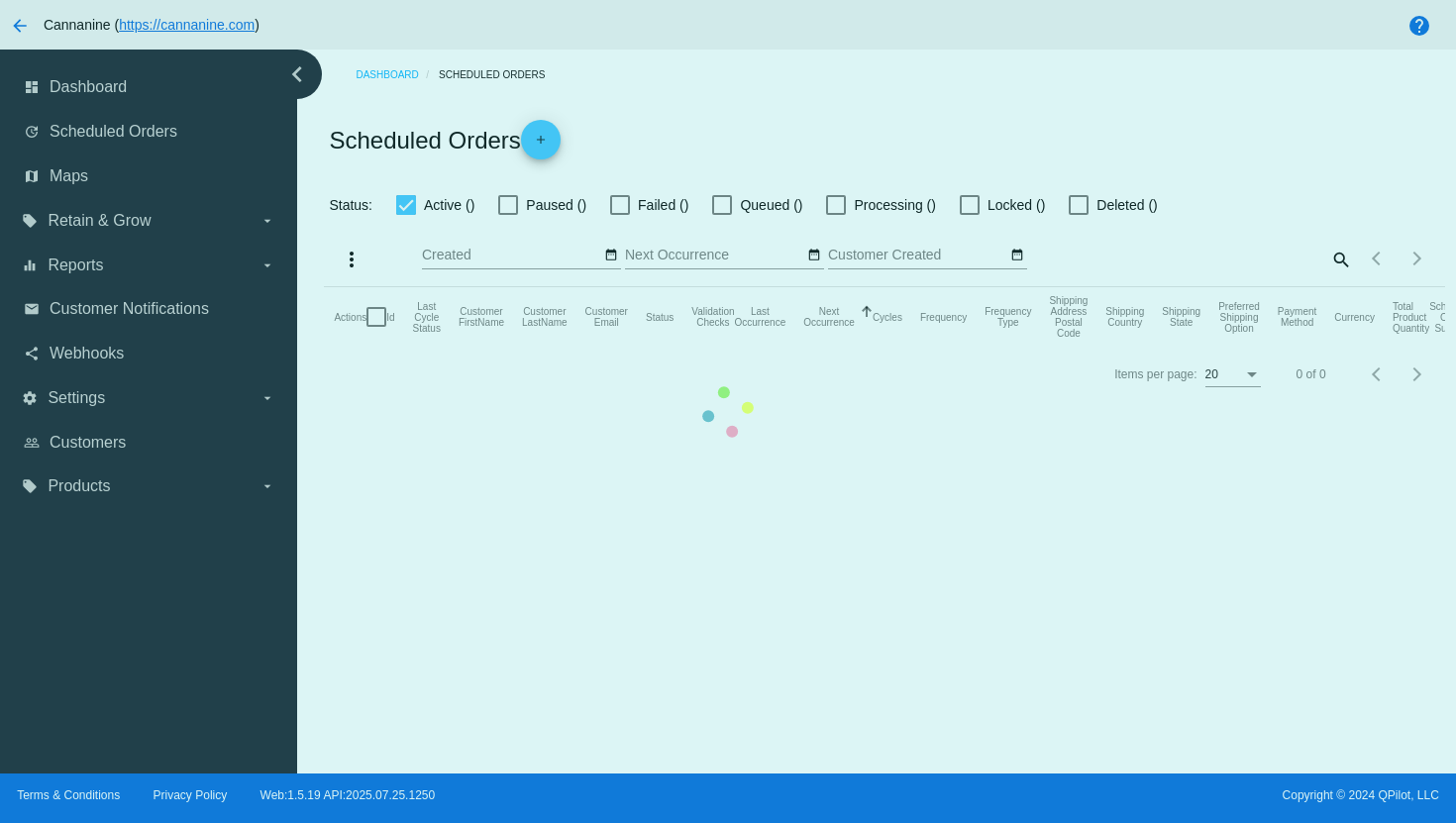 checkbox on "true" 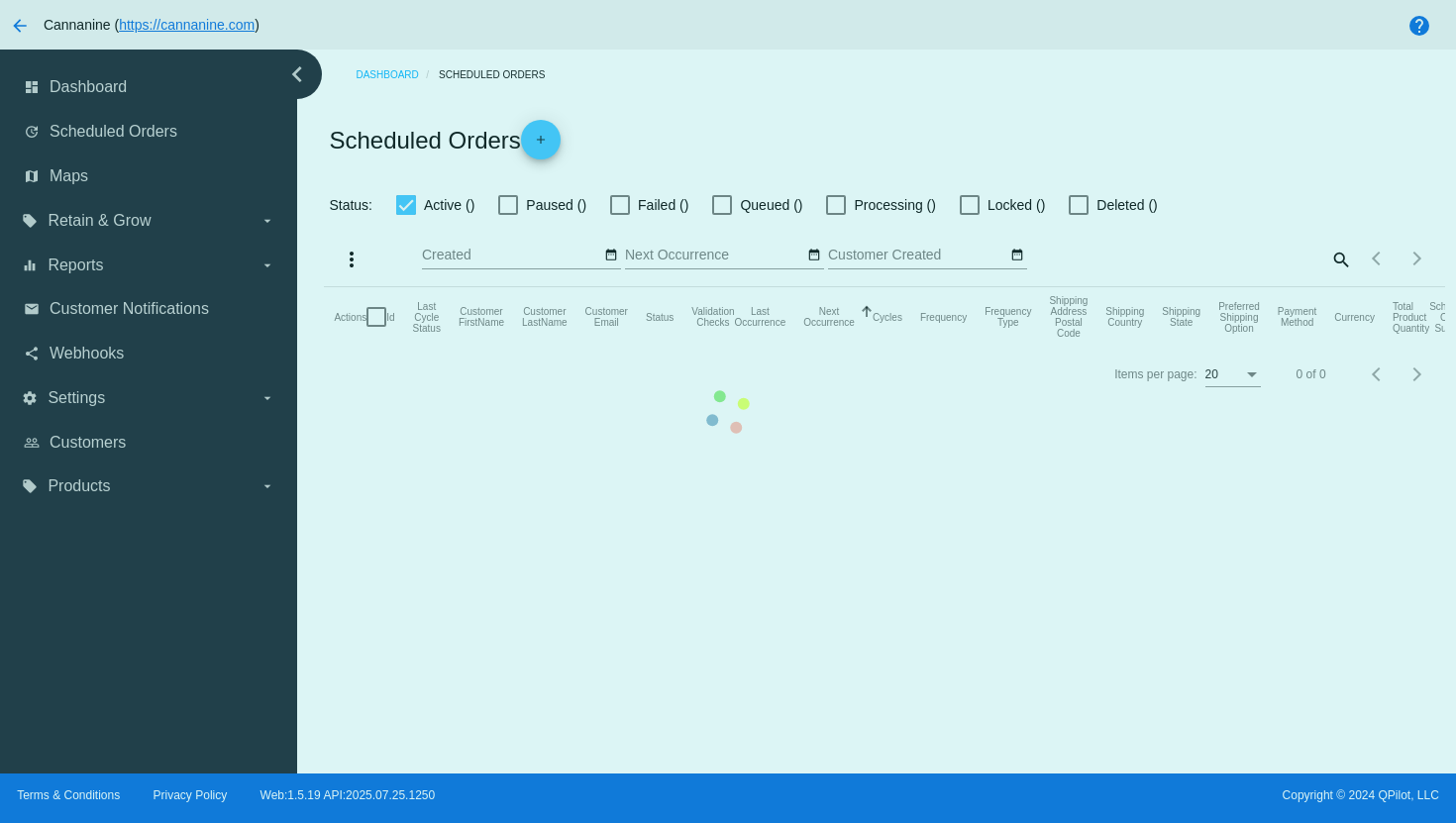 checkbox on "true" 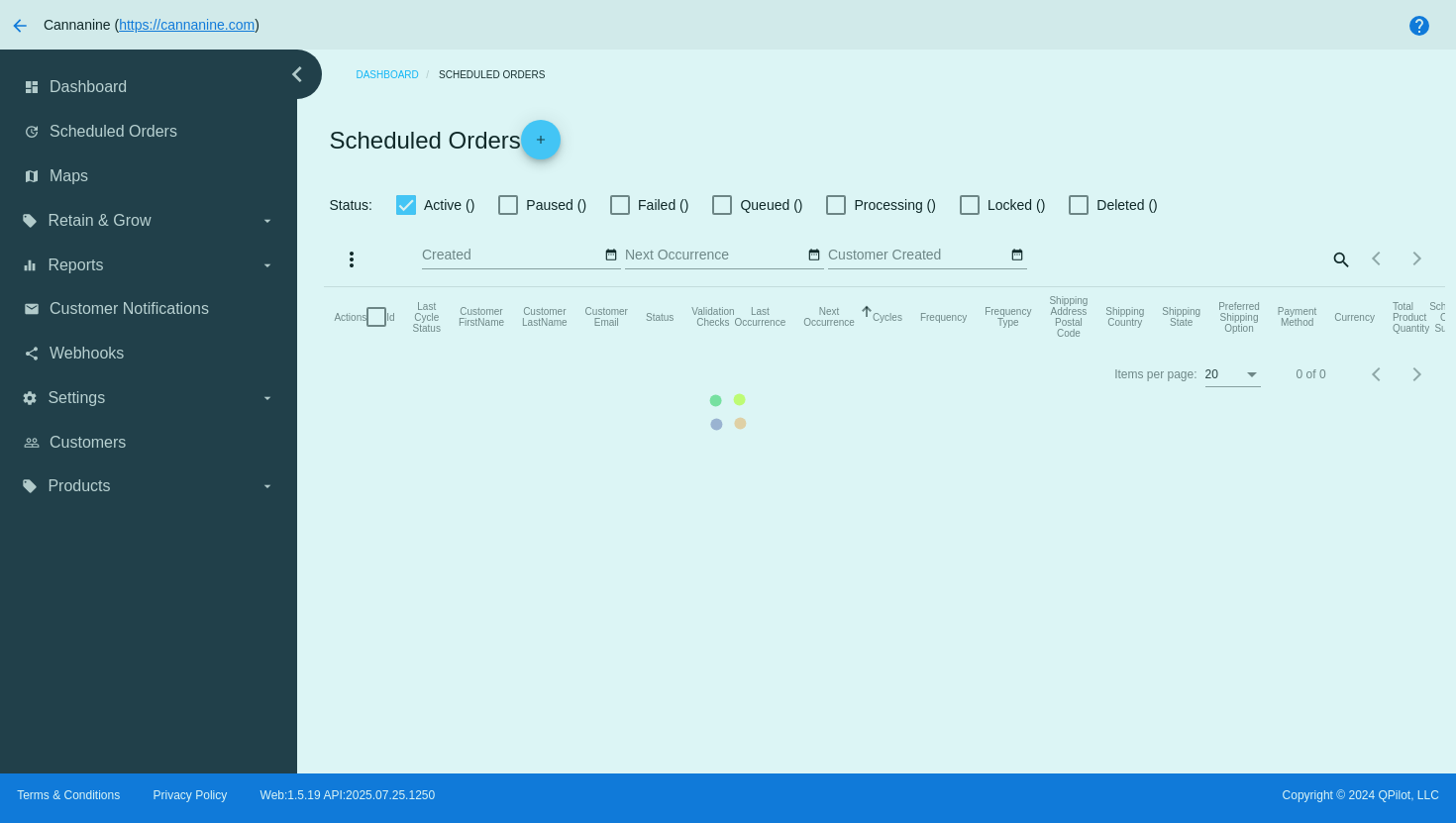 checkbox on "true" 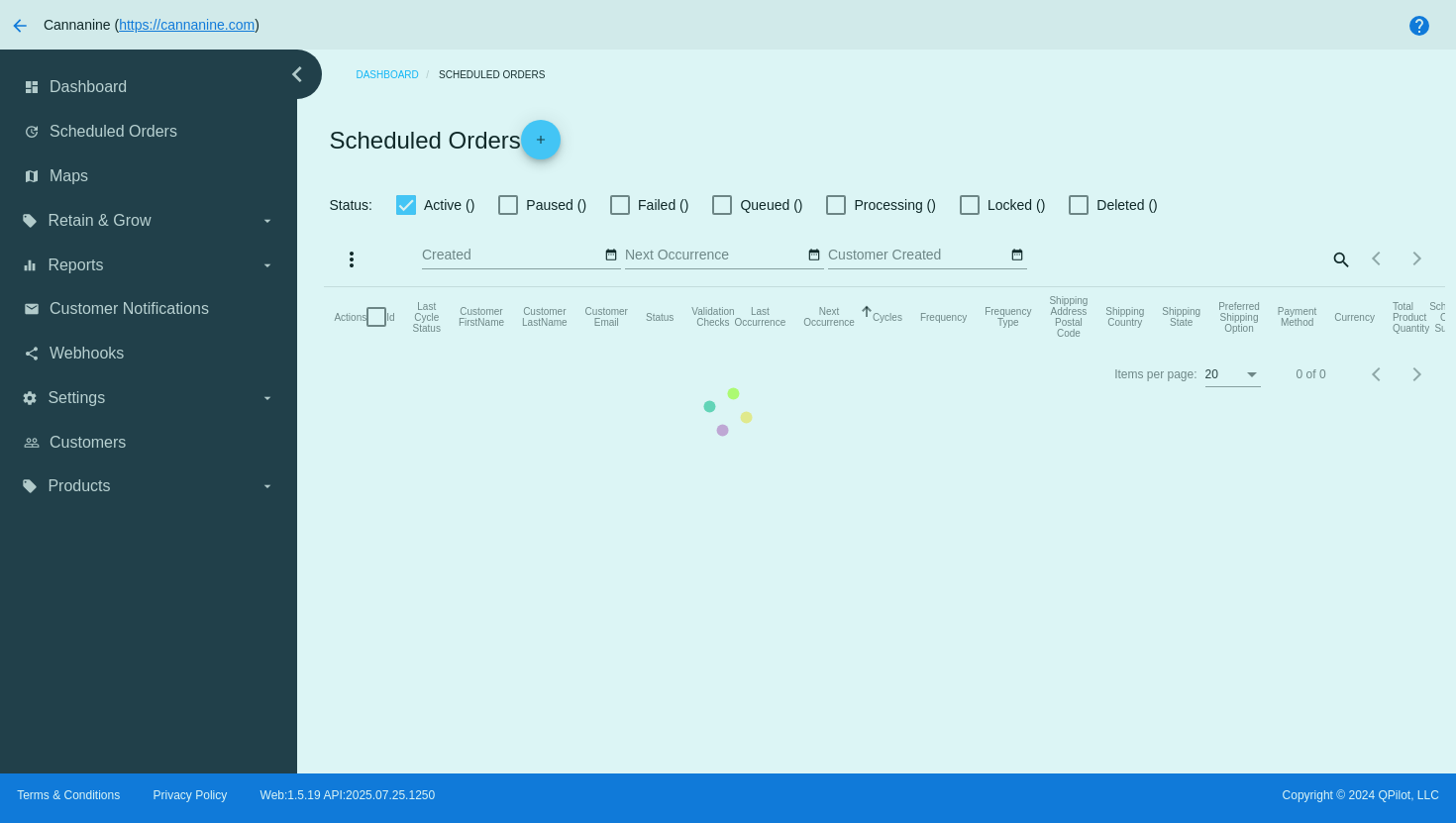 checkbox on "true" 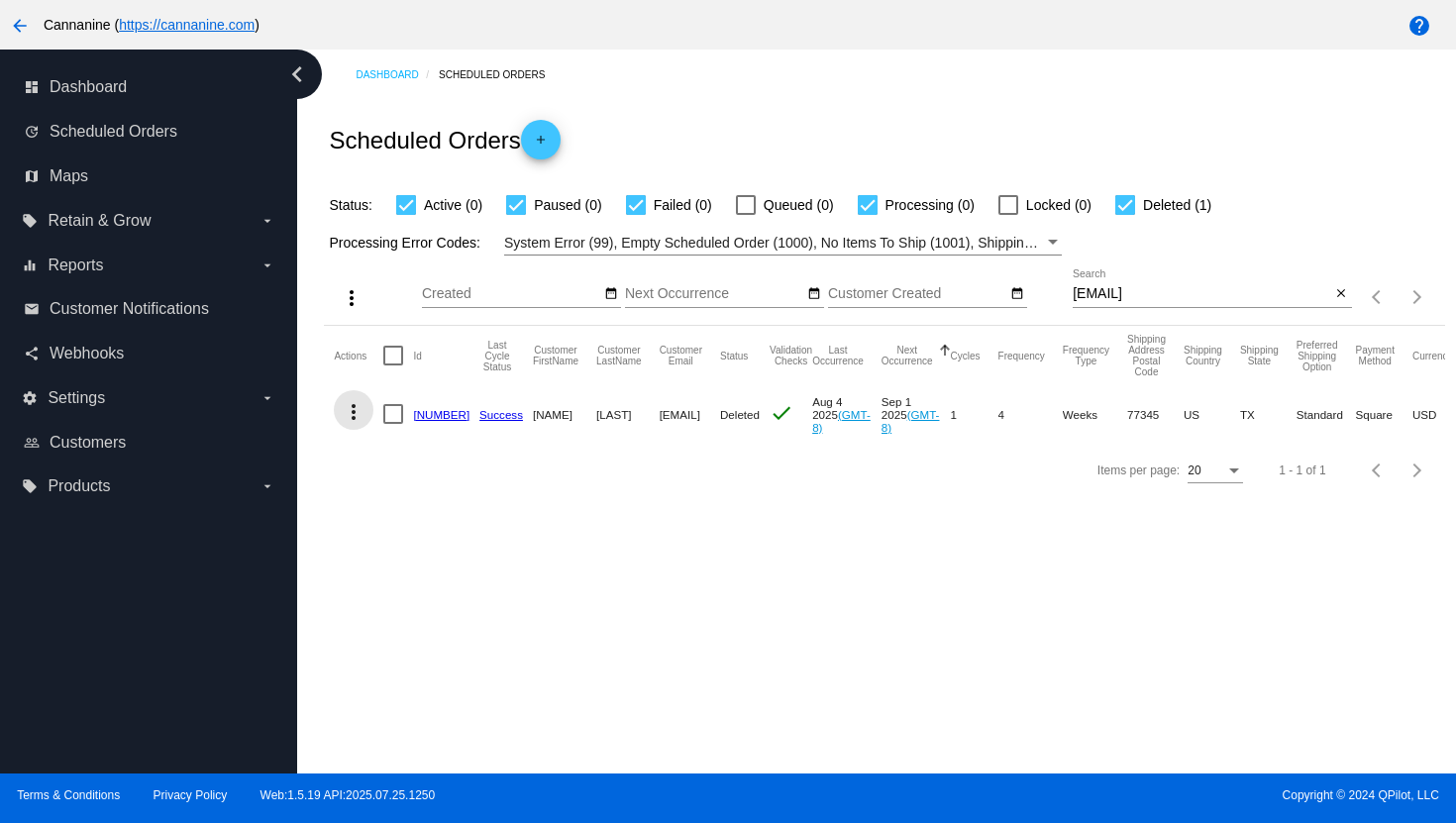 click on "more_vert" 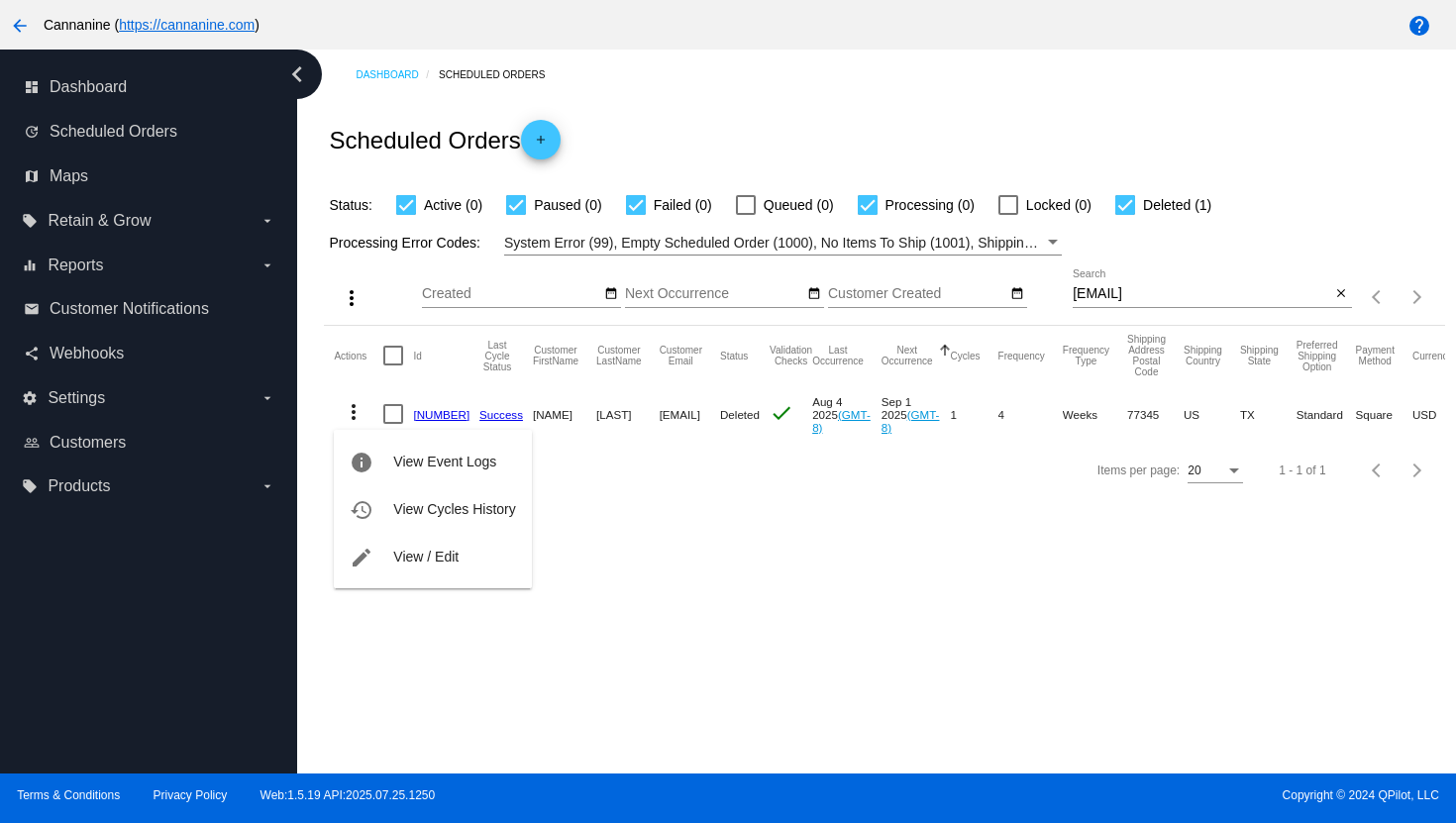 click at bounding box center (728, 411) 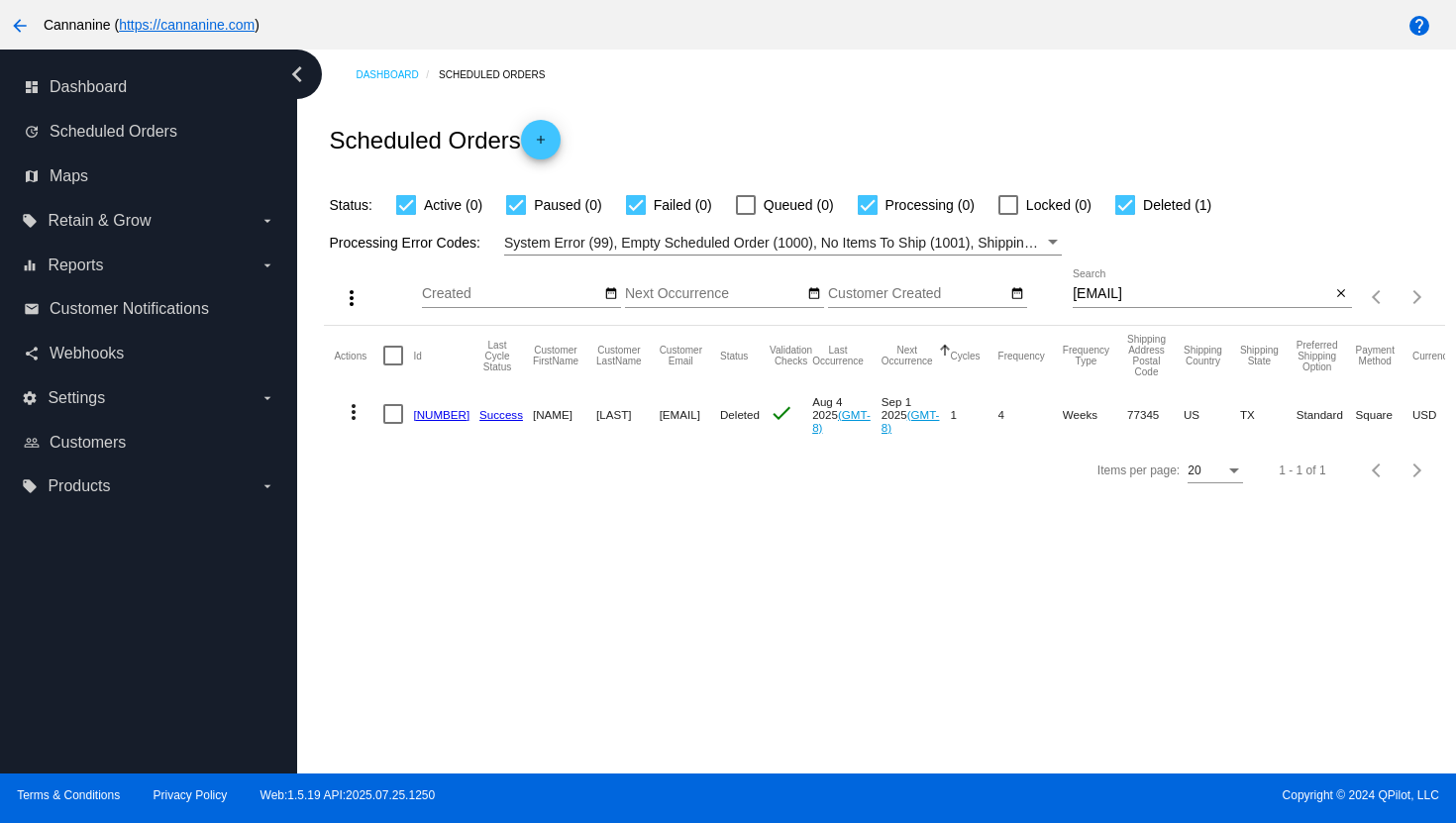 click on "arrow_back" at bounding box center (20, 26) 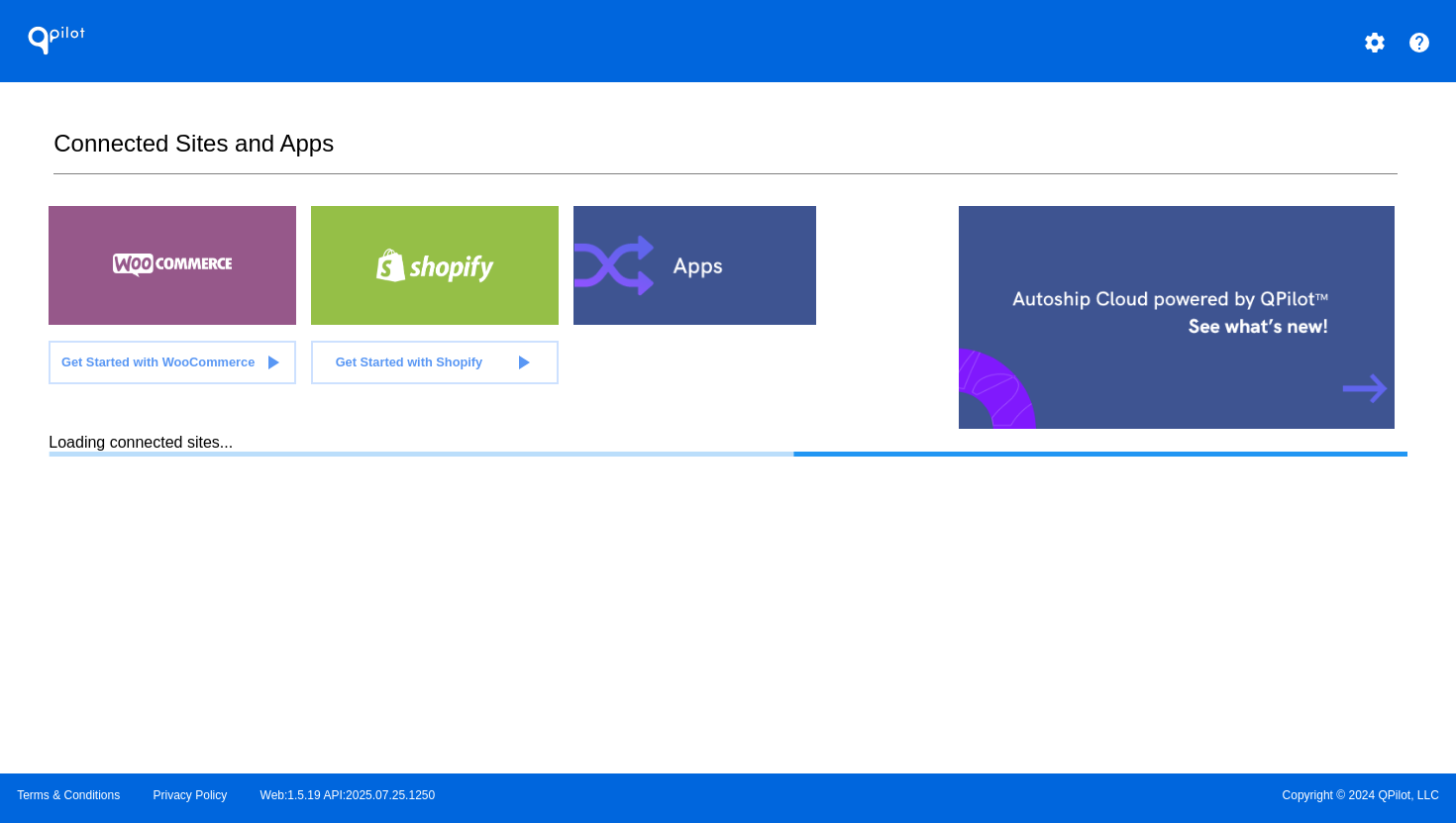 click on "settings" at bounding box center (1375, 43) 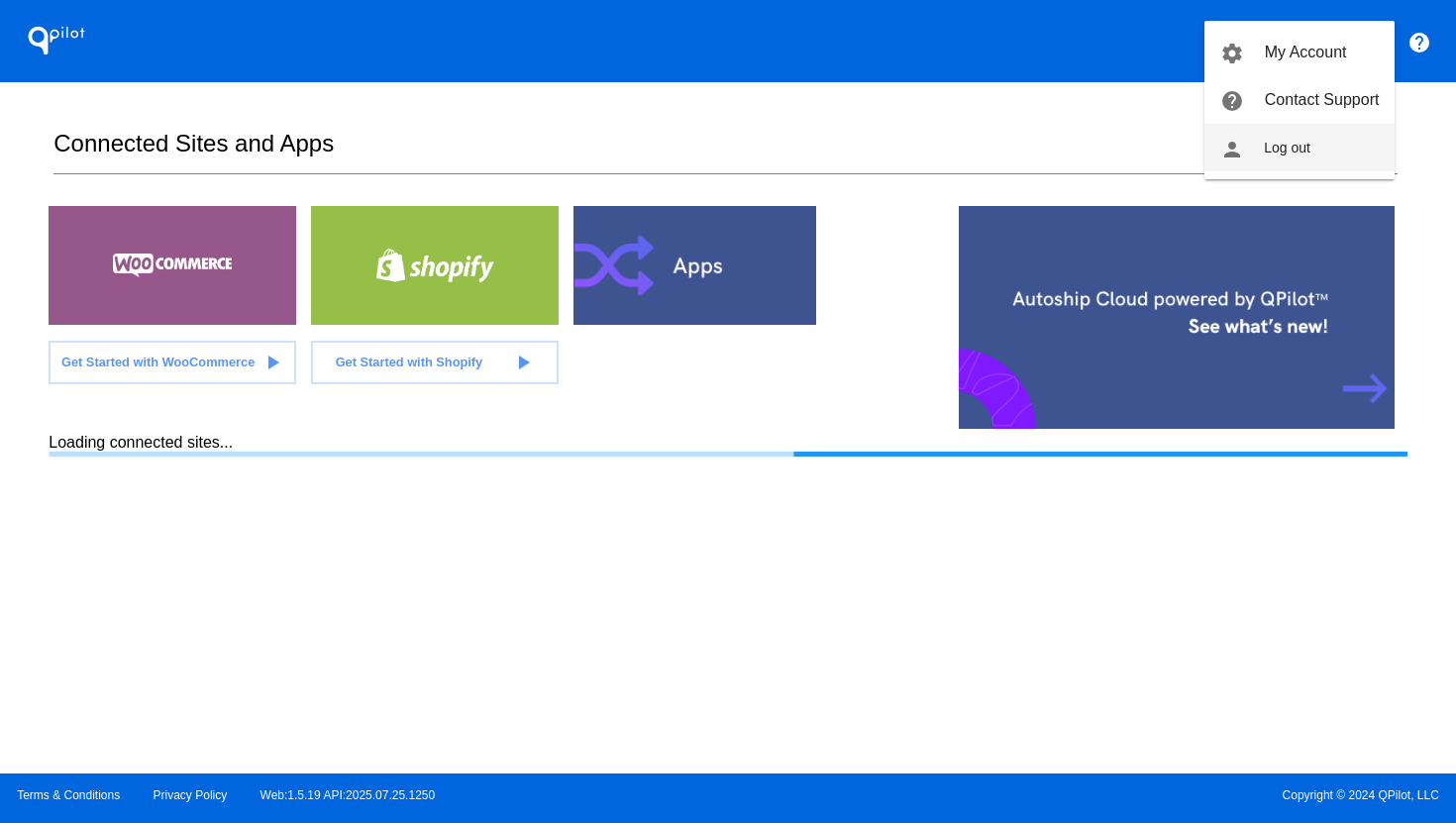 click on "person
Log out" at bounding box center [1300, 148] 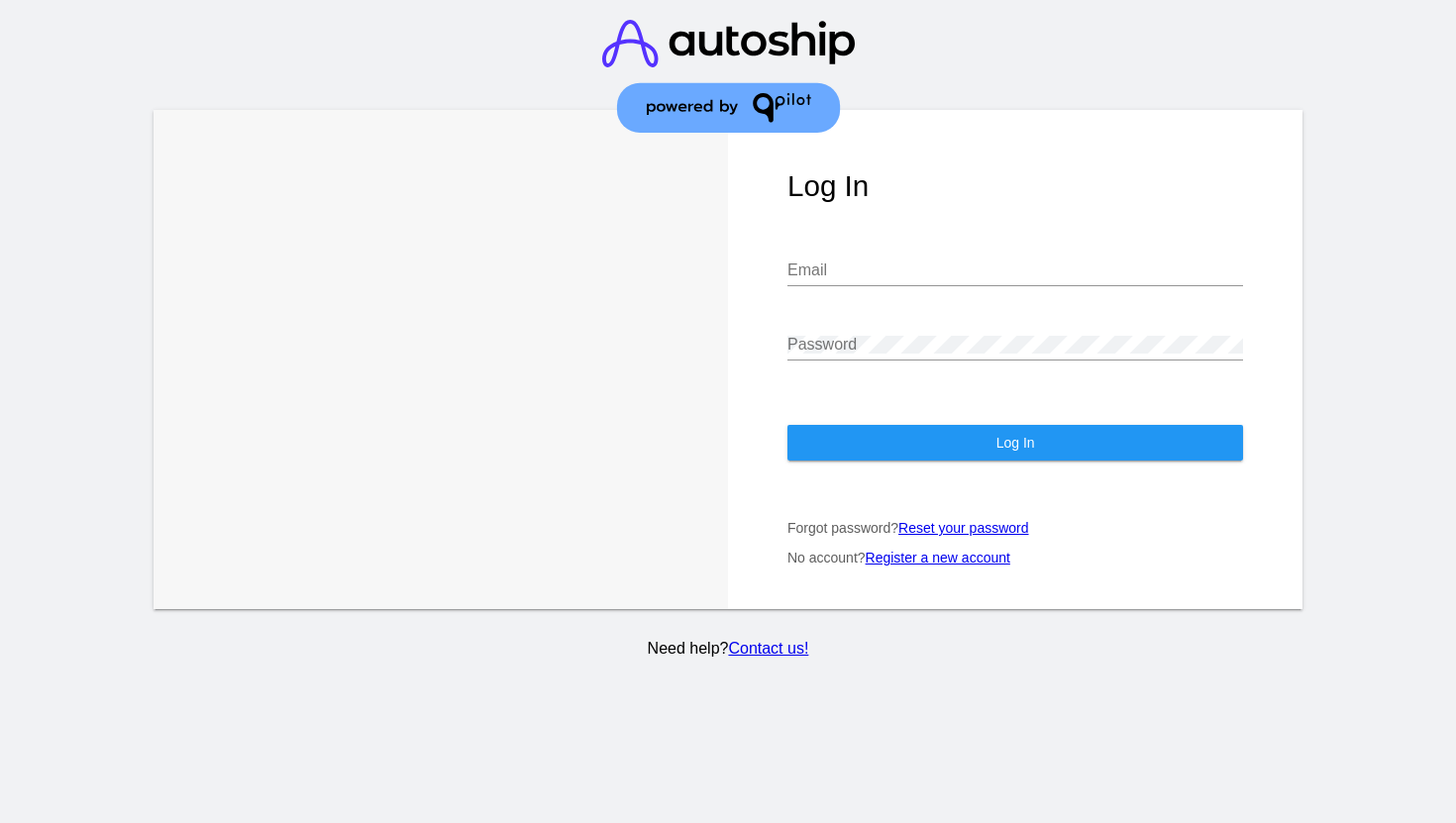 click on "Email" at bounding box center [1015, 270] 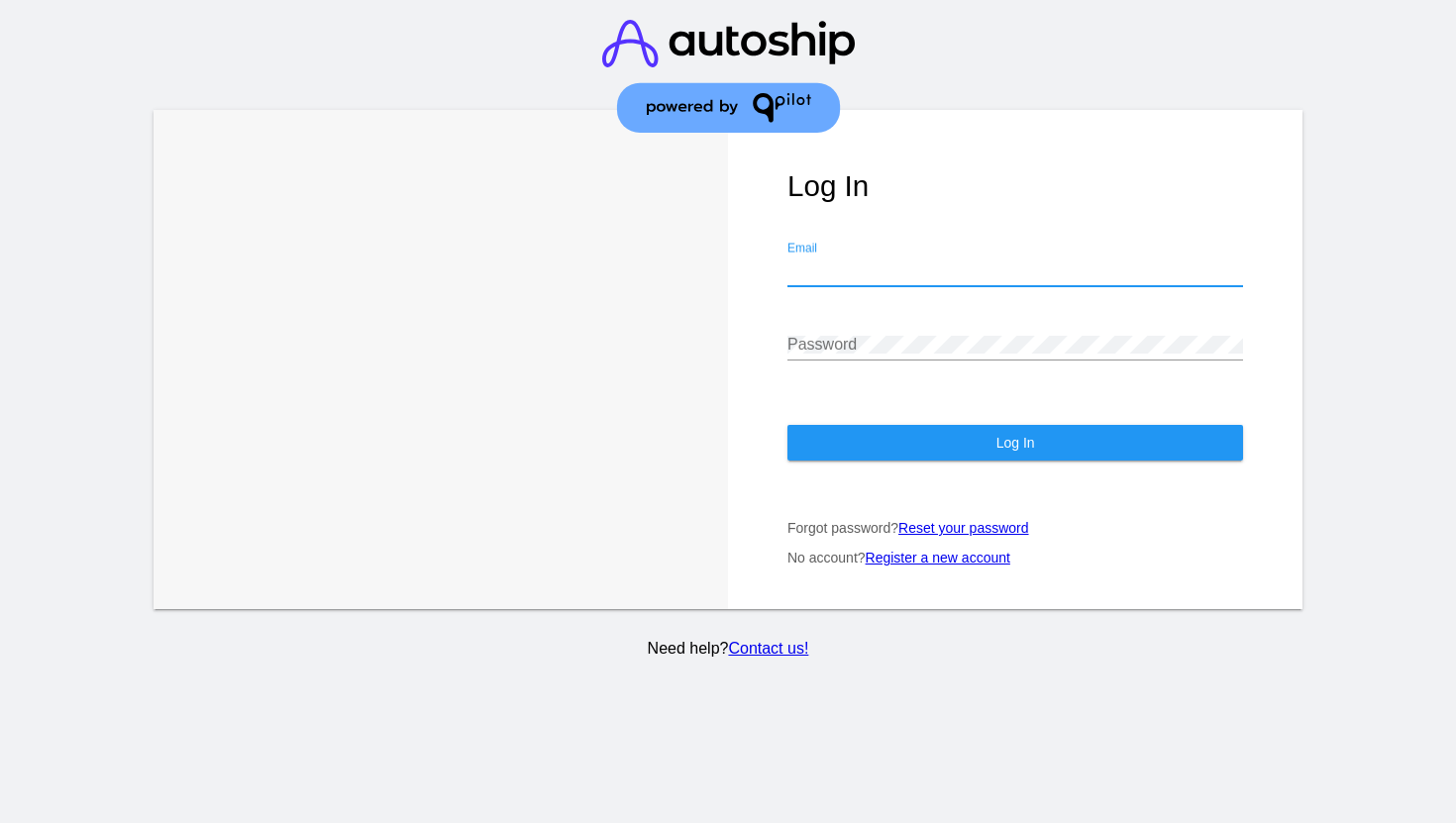 type on "[EMAIL]" 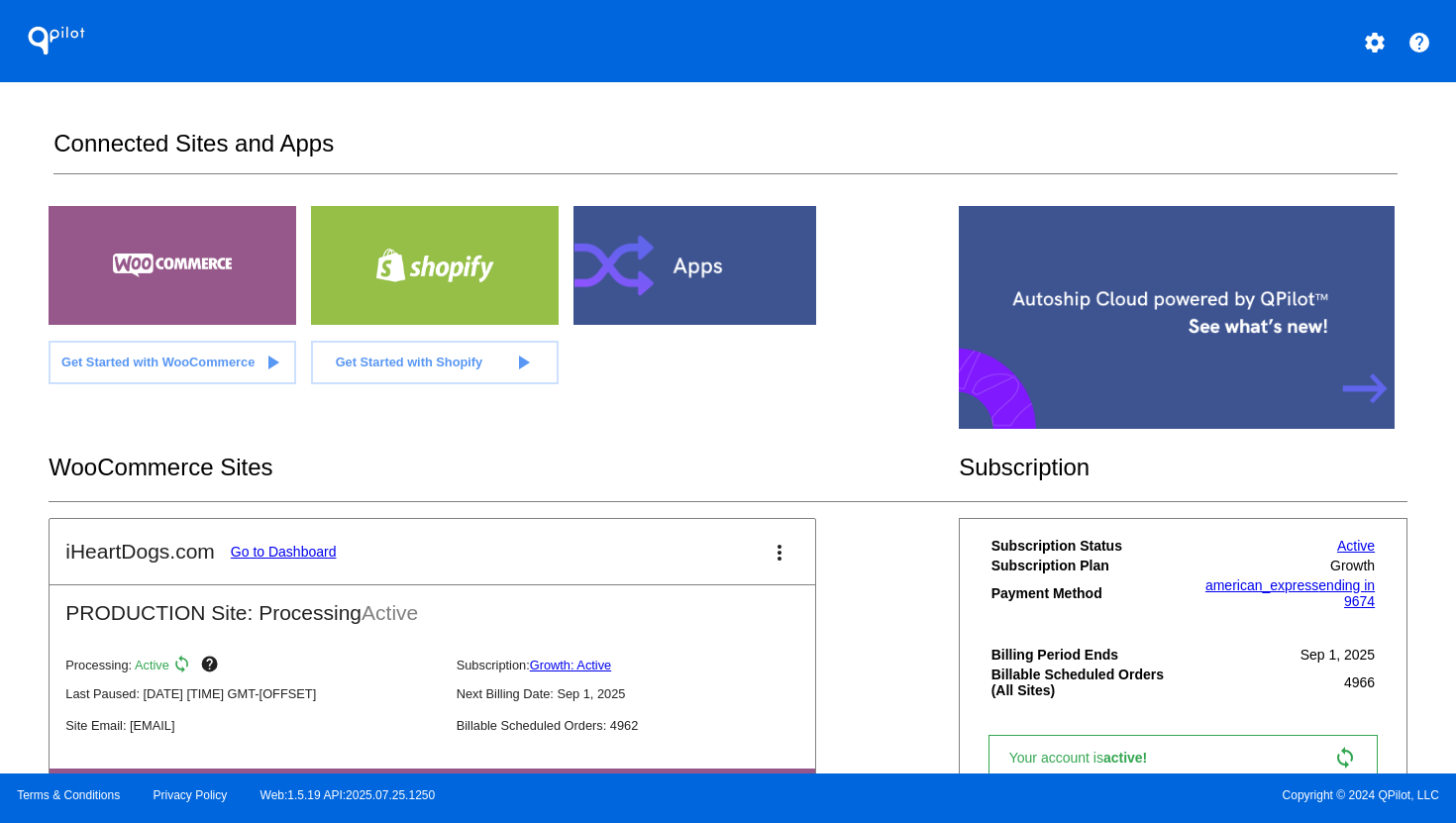 click on "Go to Dashboard" at bounding box center [283, 552] 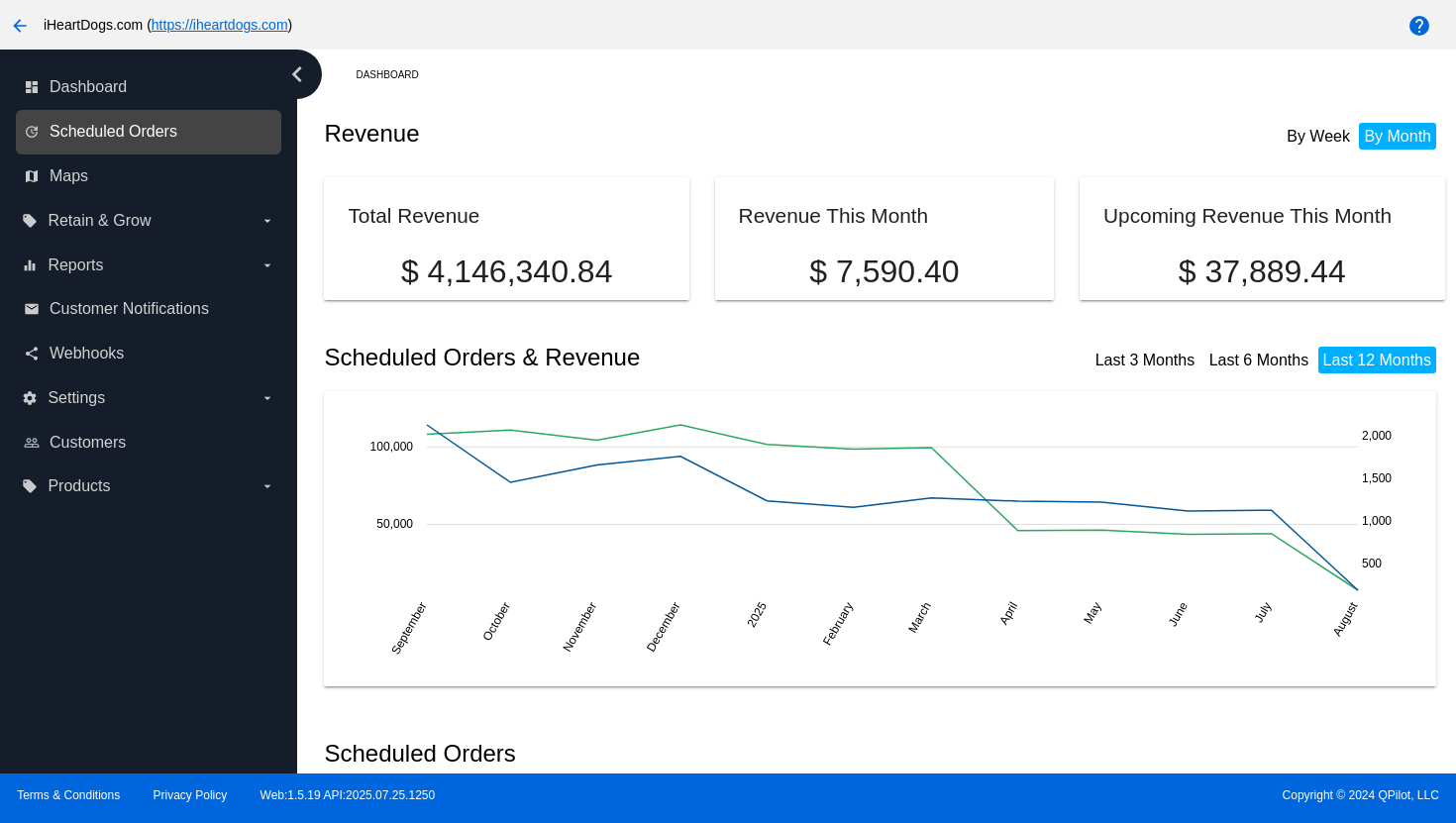 click on "Scheduled Orders" at bounding box center [113, 132] 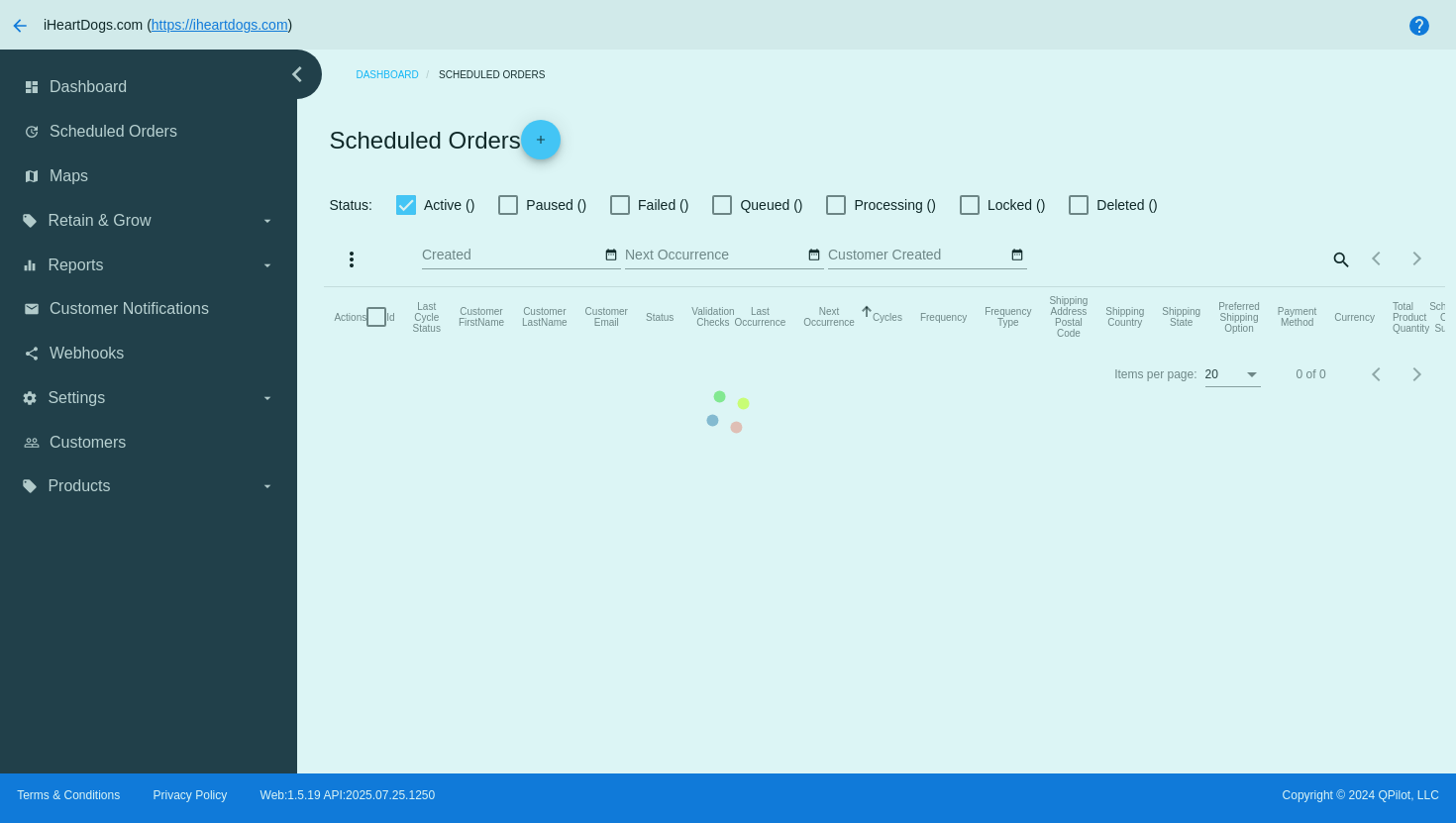 checkbox on "true" 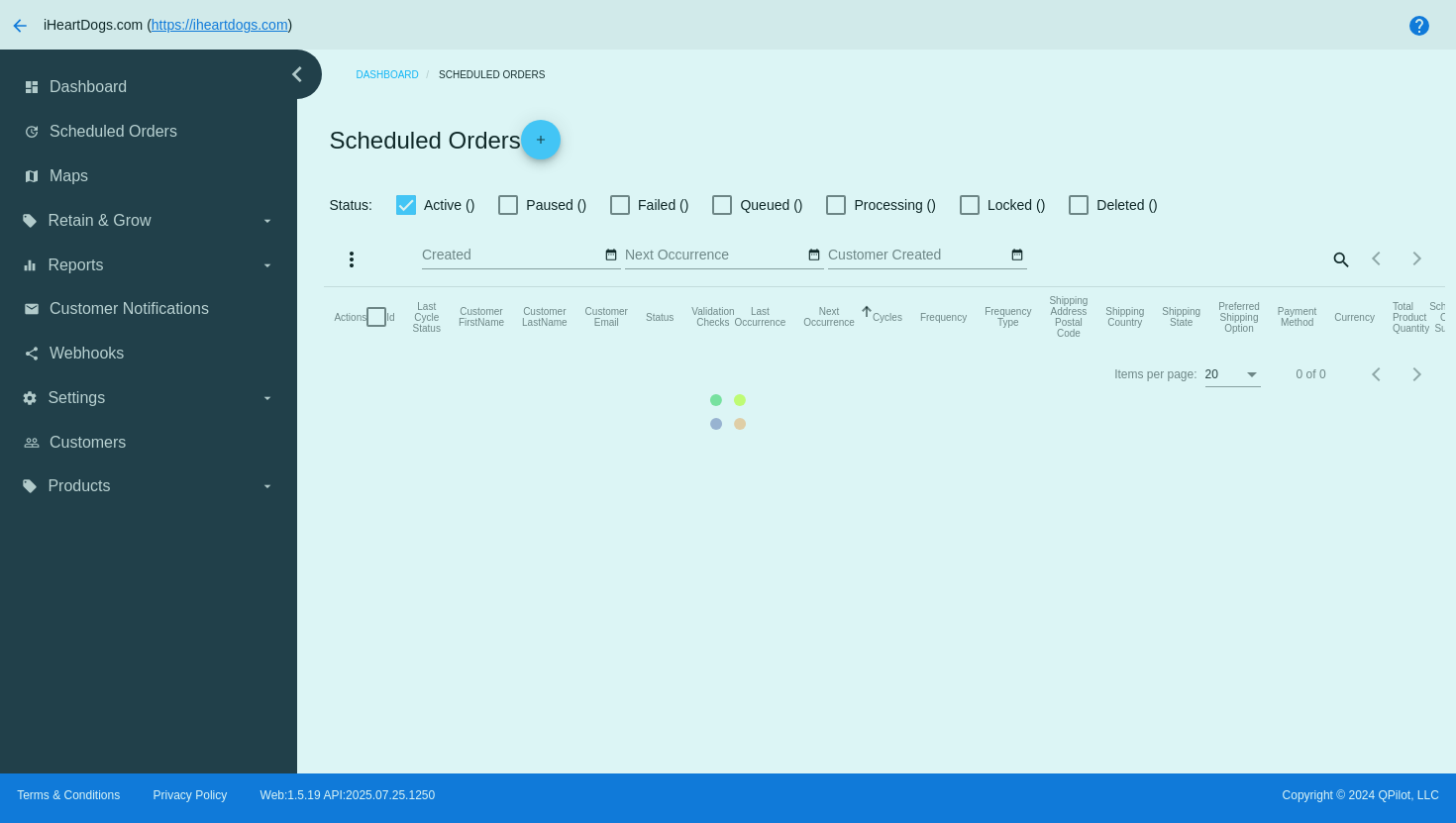 checkbox on "true" 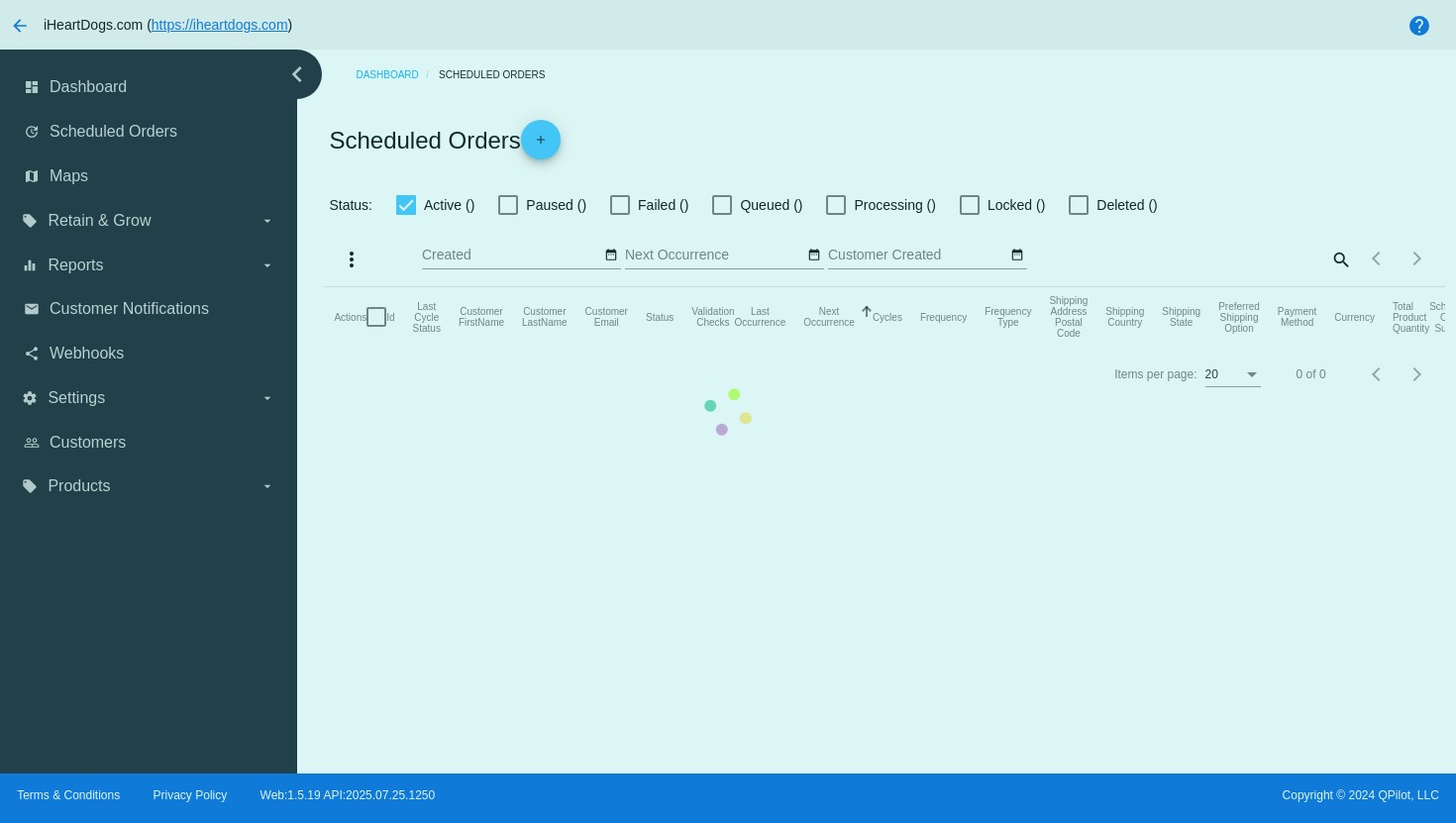 checkbox on "true" 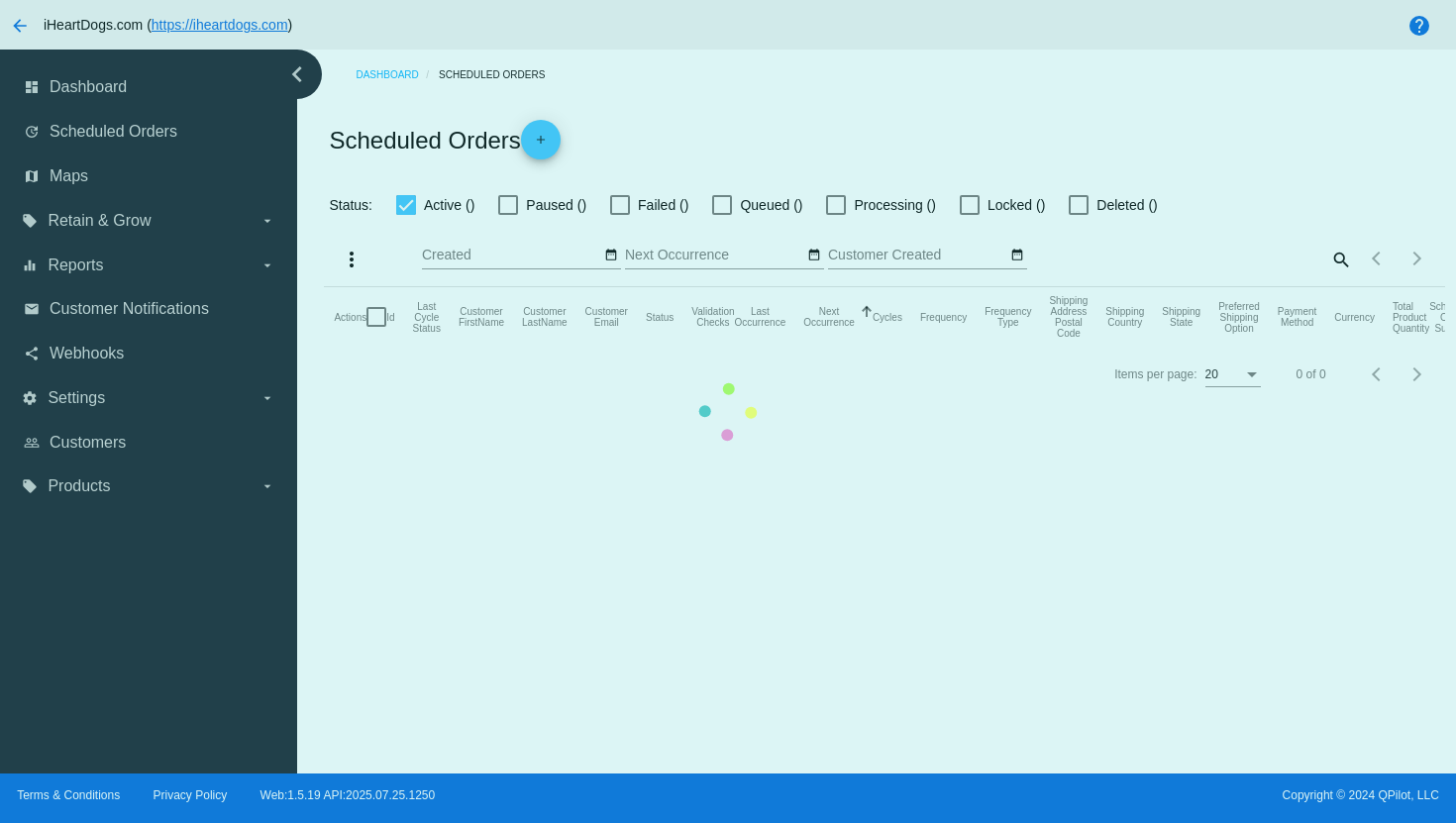 checkbox on "true" 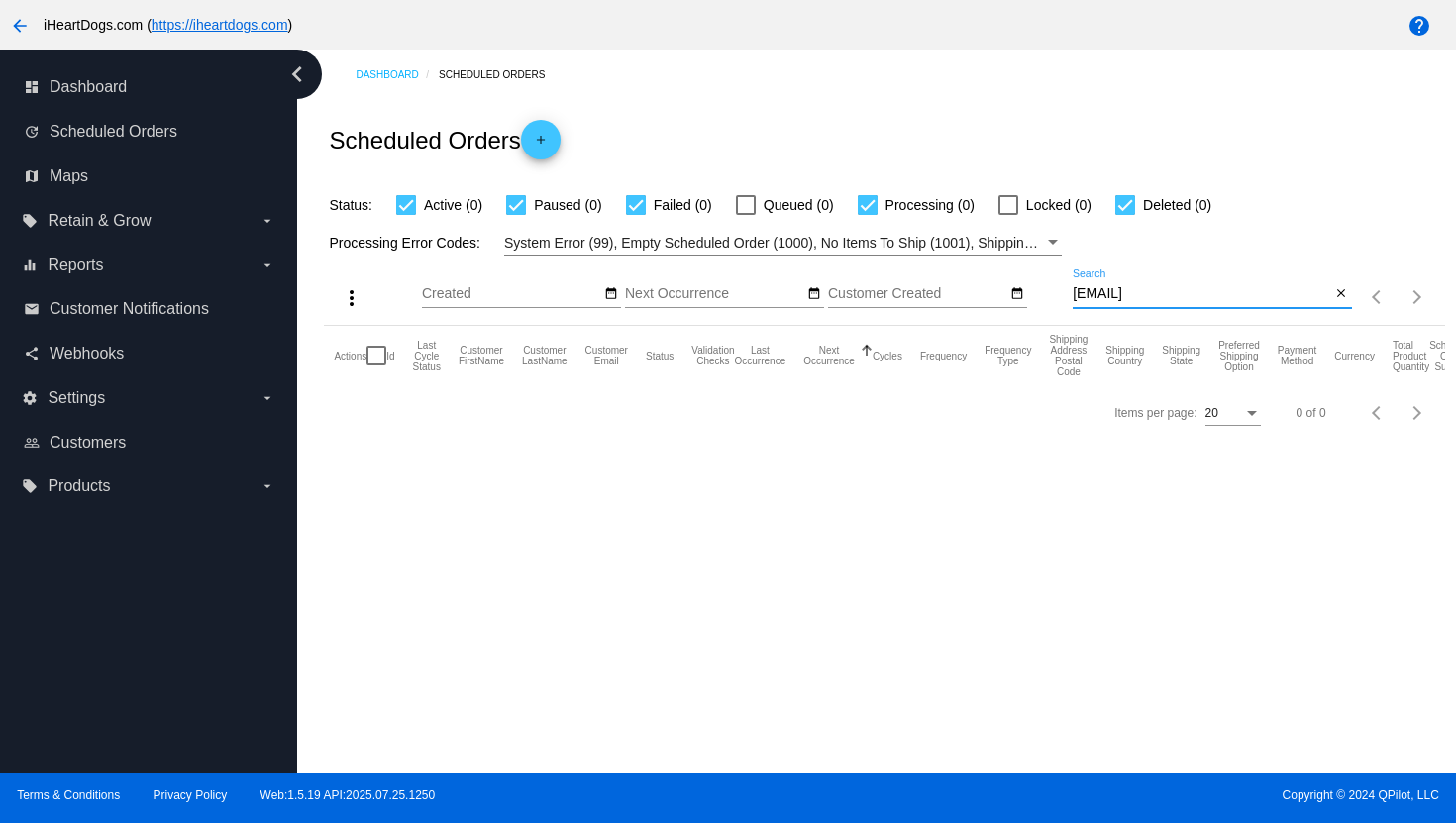 drag, startPoint x: 1286, startPoint y: 295, endPoint x: 1061, endPoint y: 289, distance: 225.07999 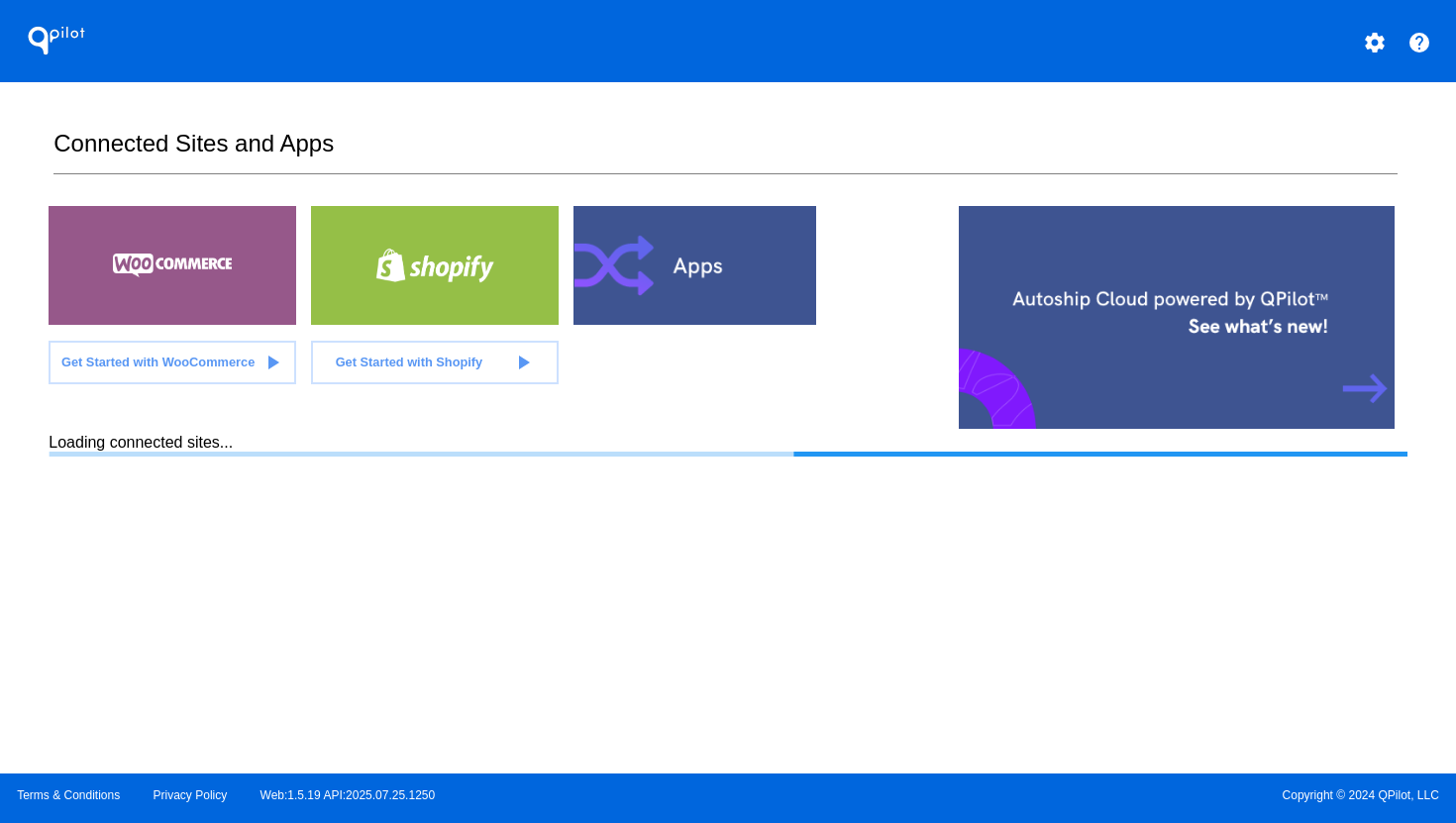 click on "settings" at bounding box center (1375, 43) 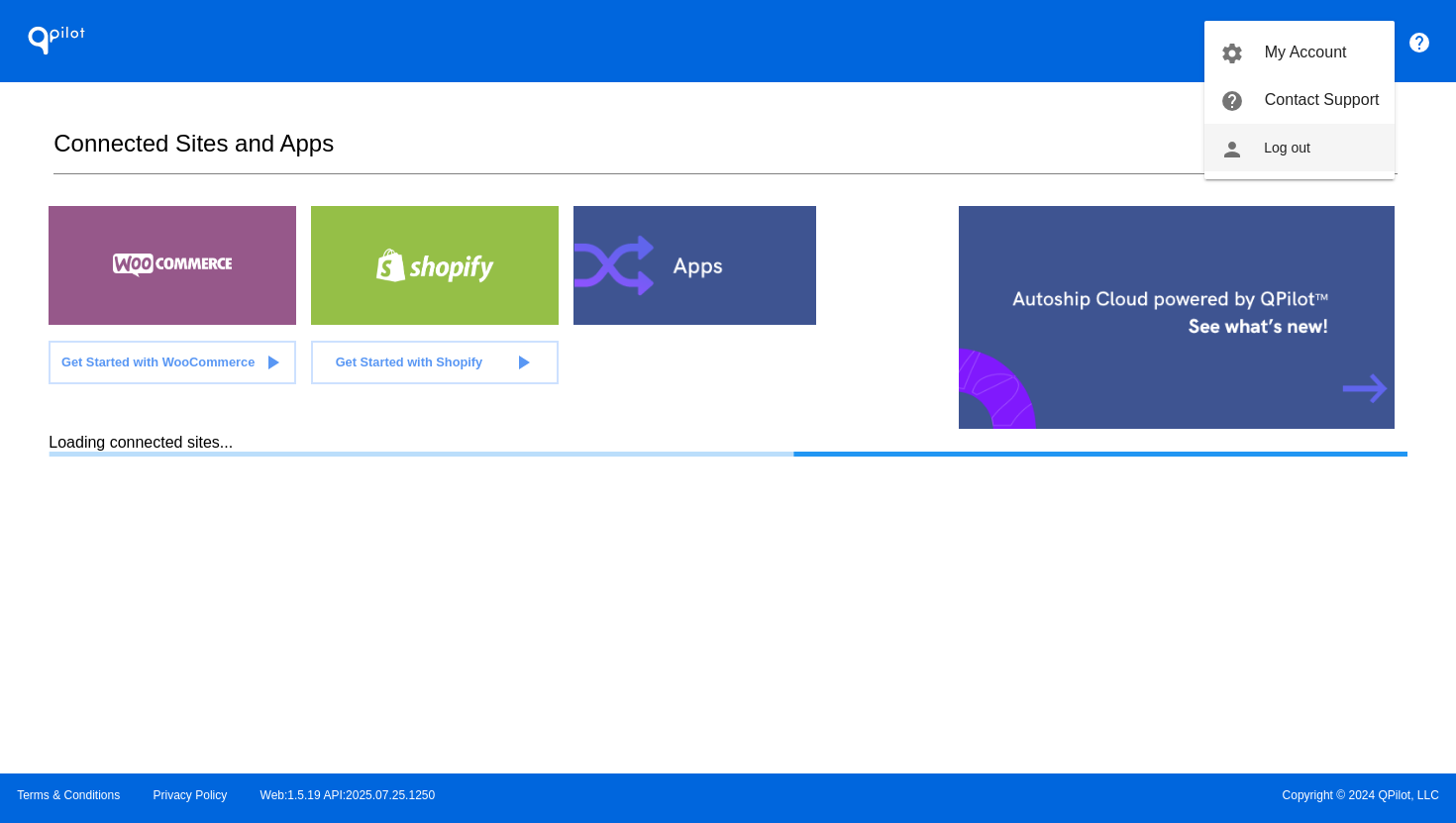 click on "person
Log out" at bounding box center (1300, 148) 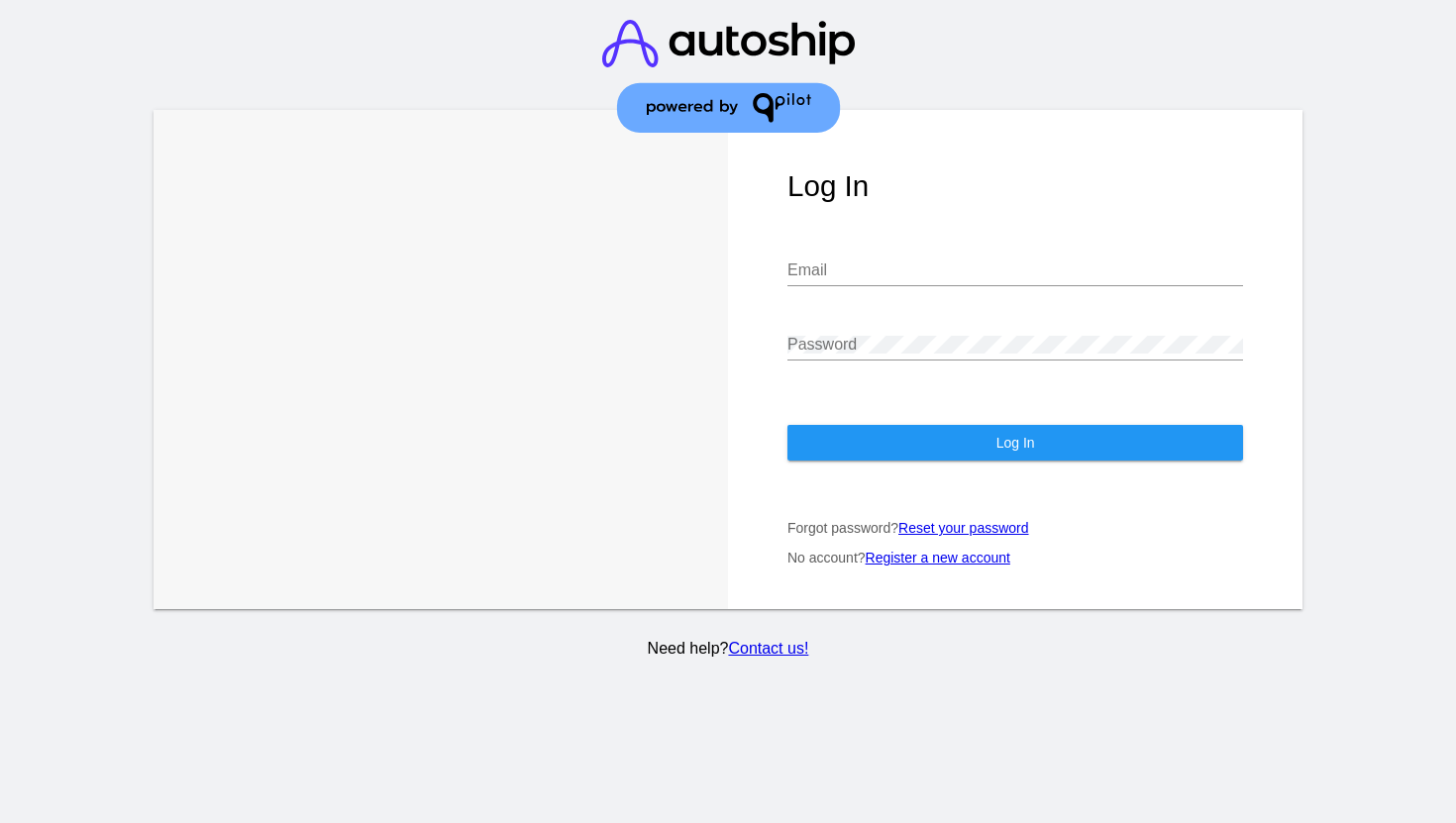 click on "Learn More
Learn How
Log In
Email
Password
Log In
Forgot password? Reset your password
No account? Register a new account
Need help? Contact us!" at bounding box center (728, 411) 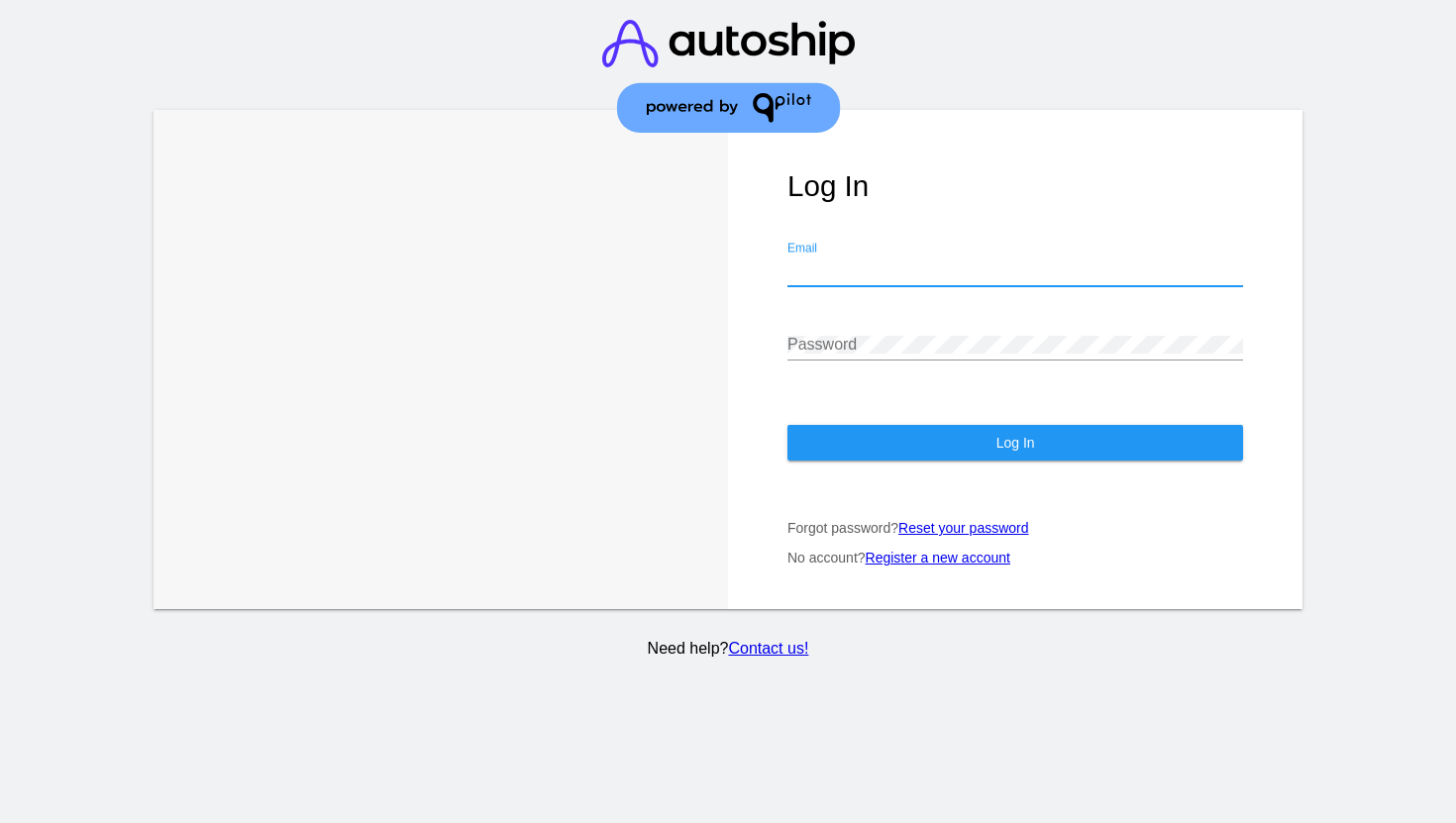 type on "[EMAIL]" 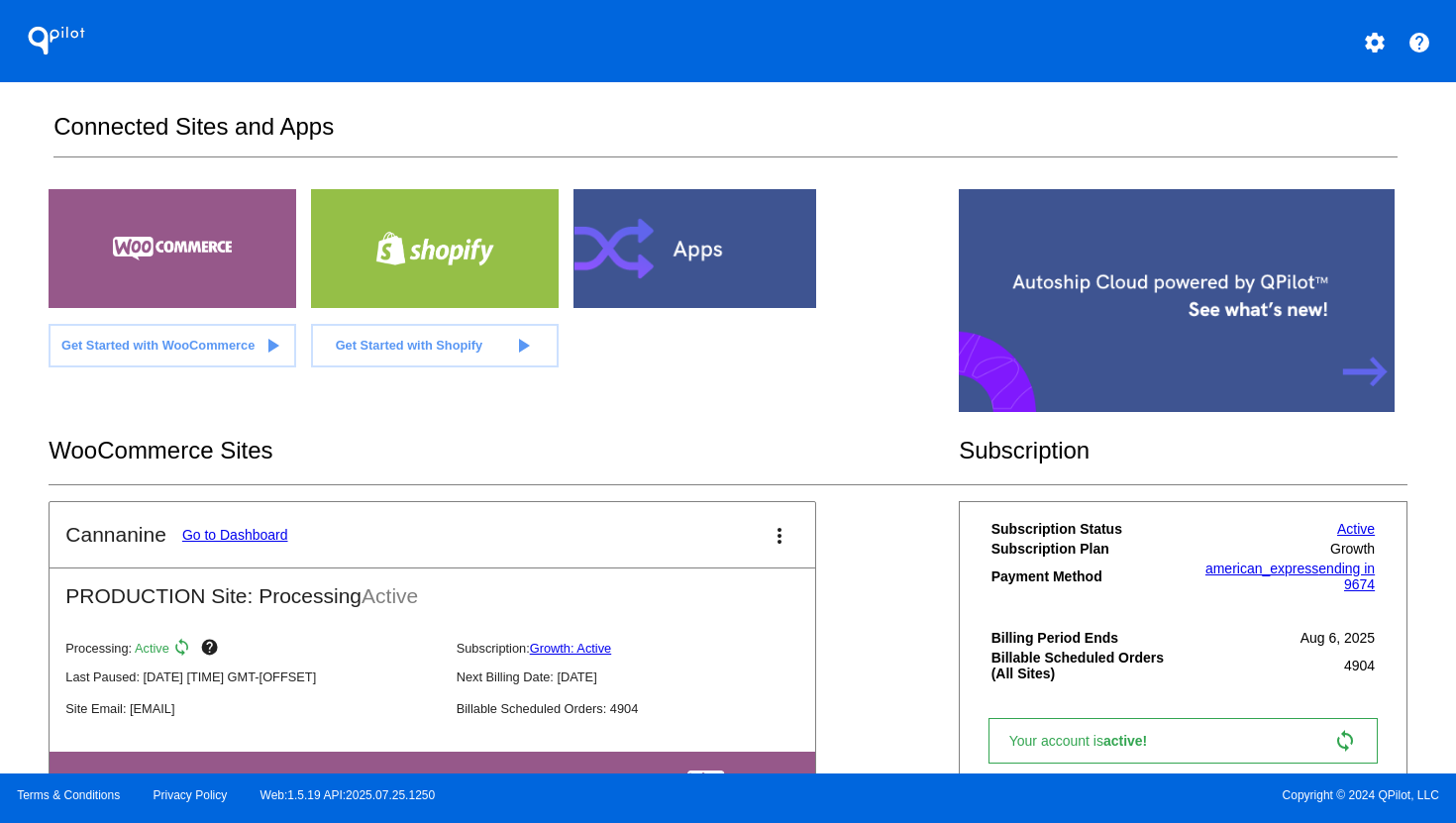 scroll, scrollTop: 42, scrollLeft: 0, axis: vertical 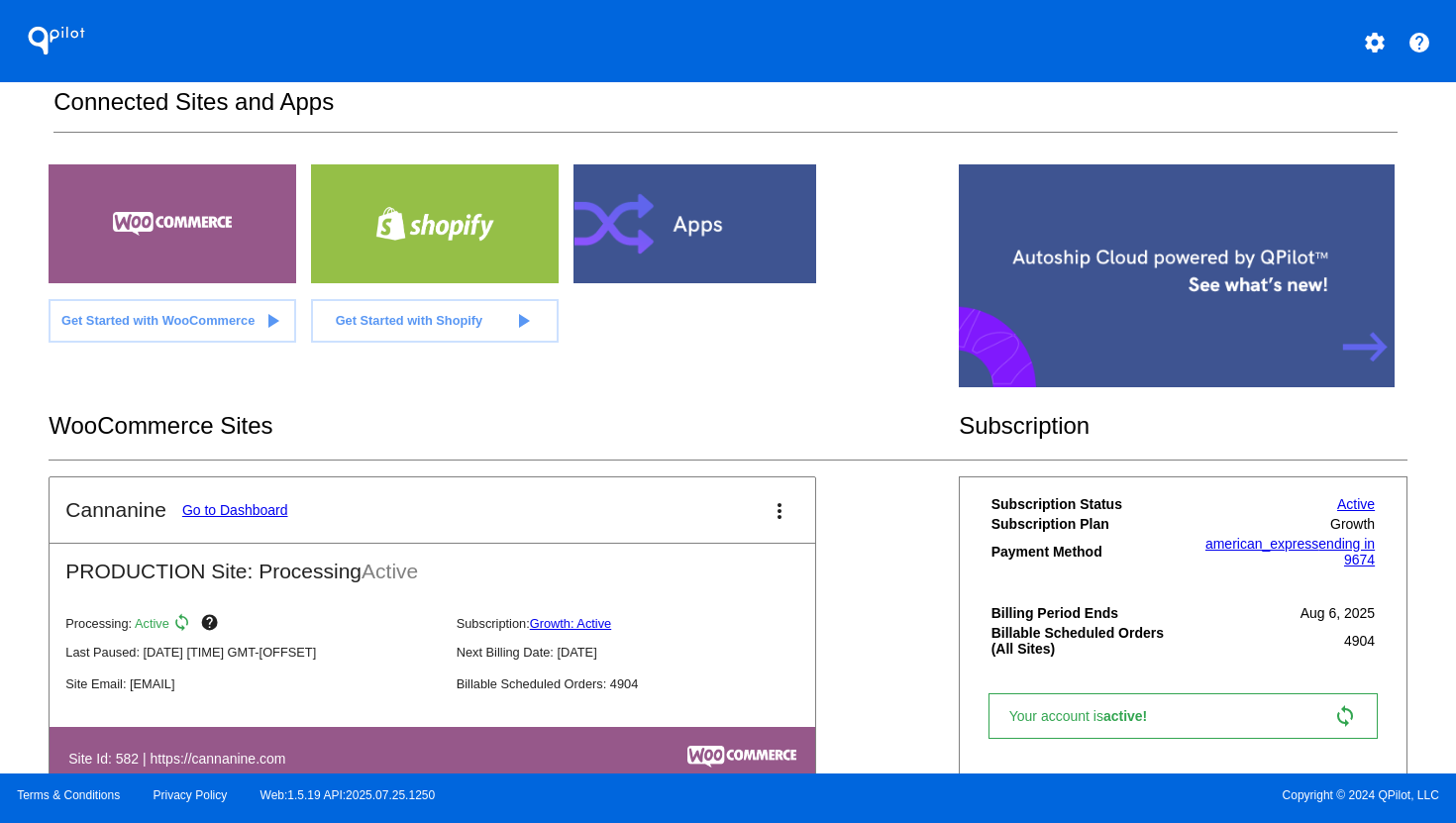 click on "Go to Dashboard" at bounding box center [235, 510] 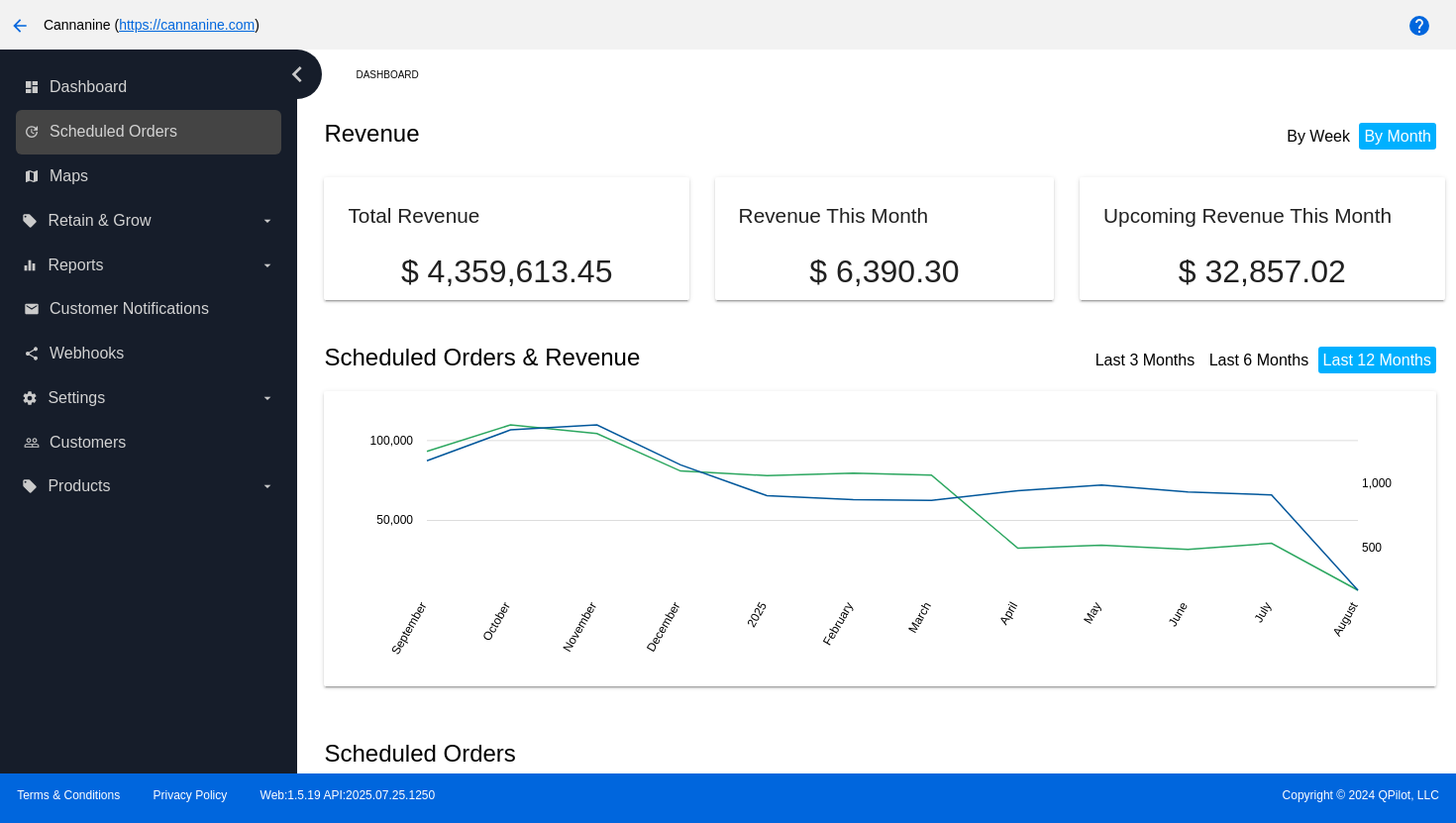 click on "update
Scheduled Orders" at bounding box center (150, 132) 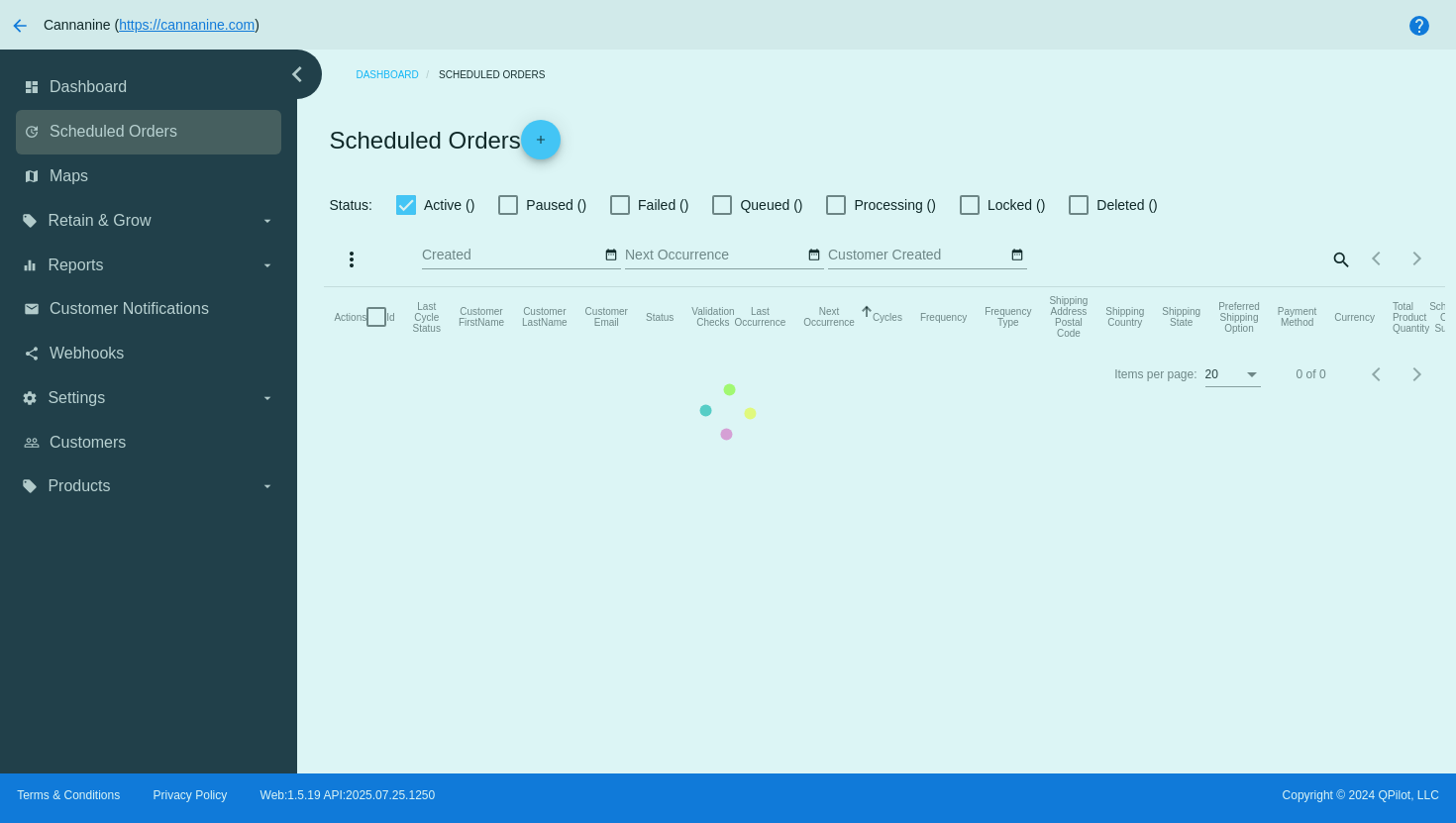 checkbox on "true" 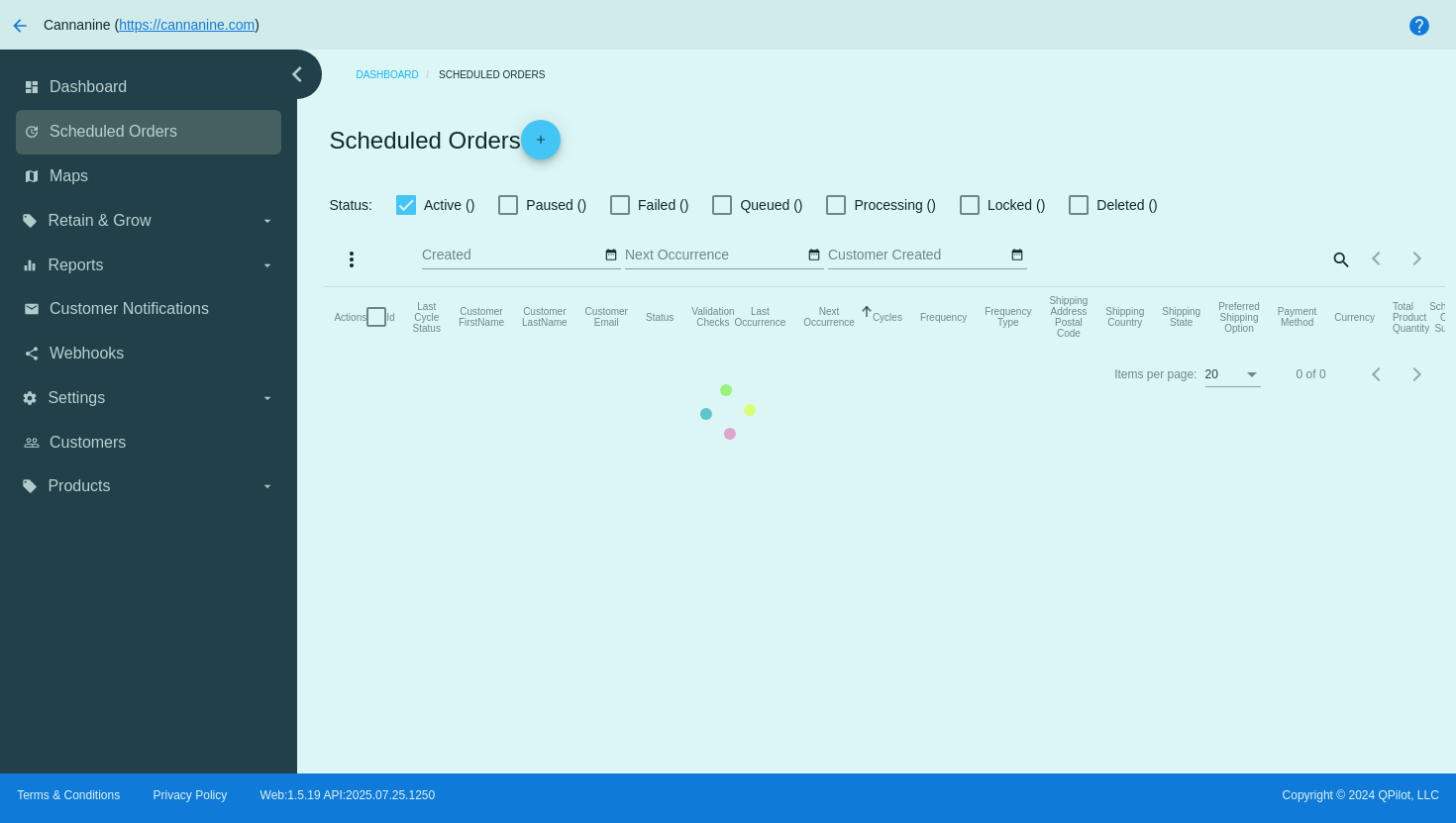 checkbox on "true" 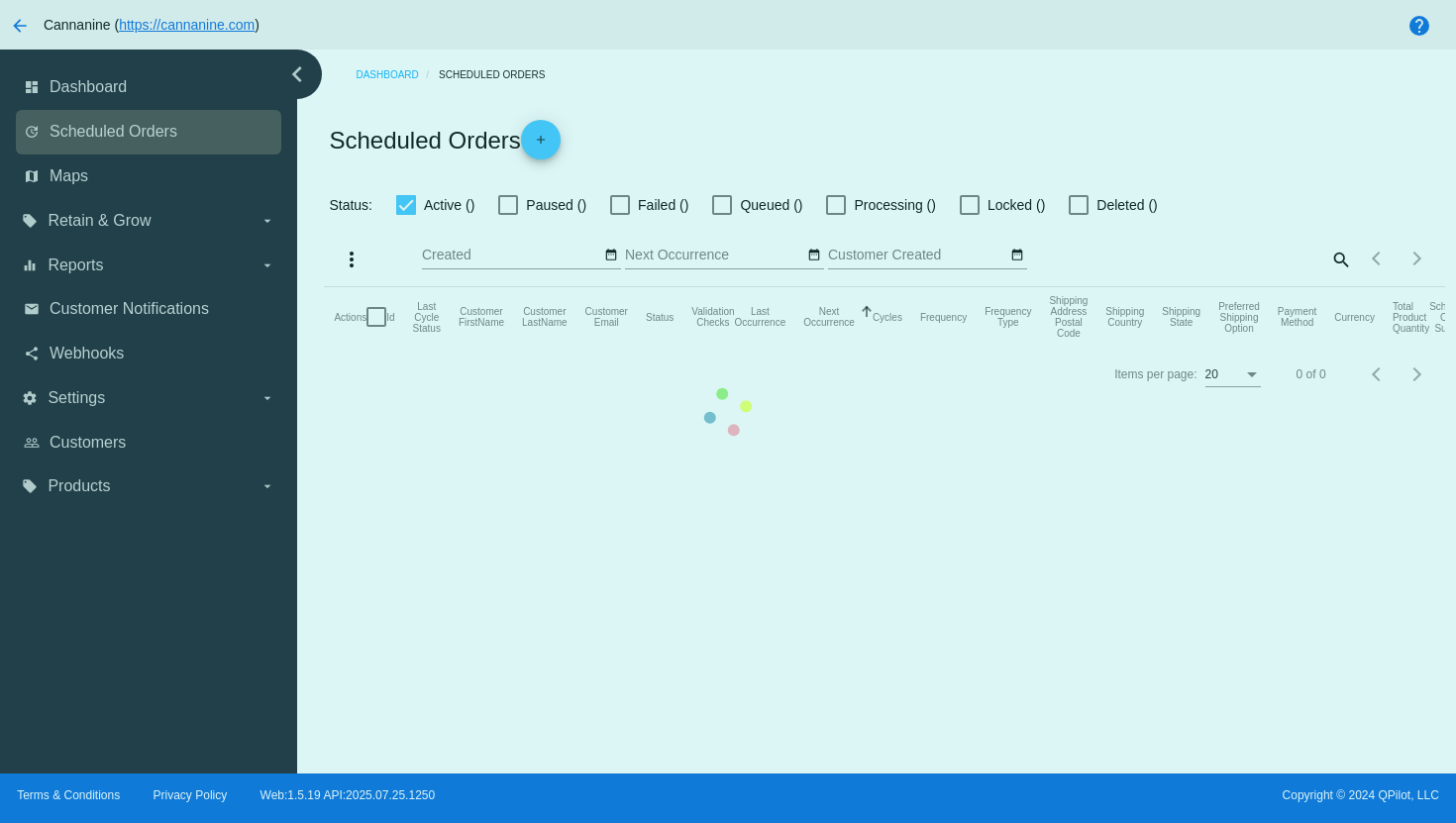 checkbox on "true" 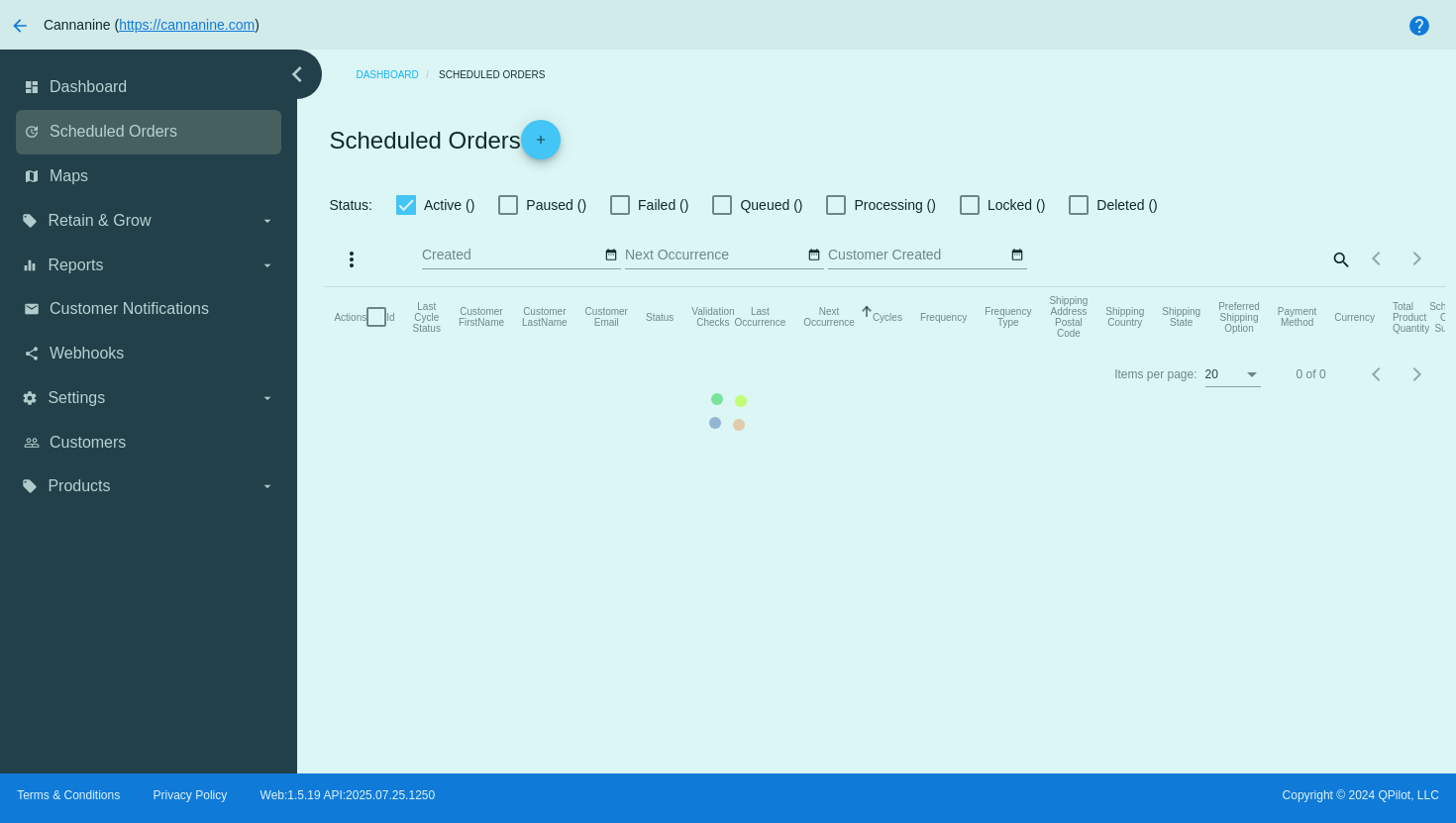 checkbox on "true" 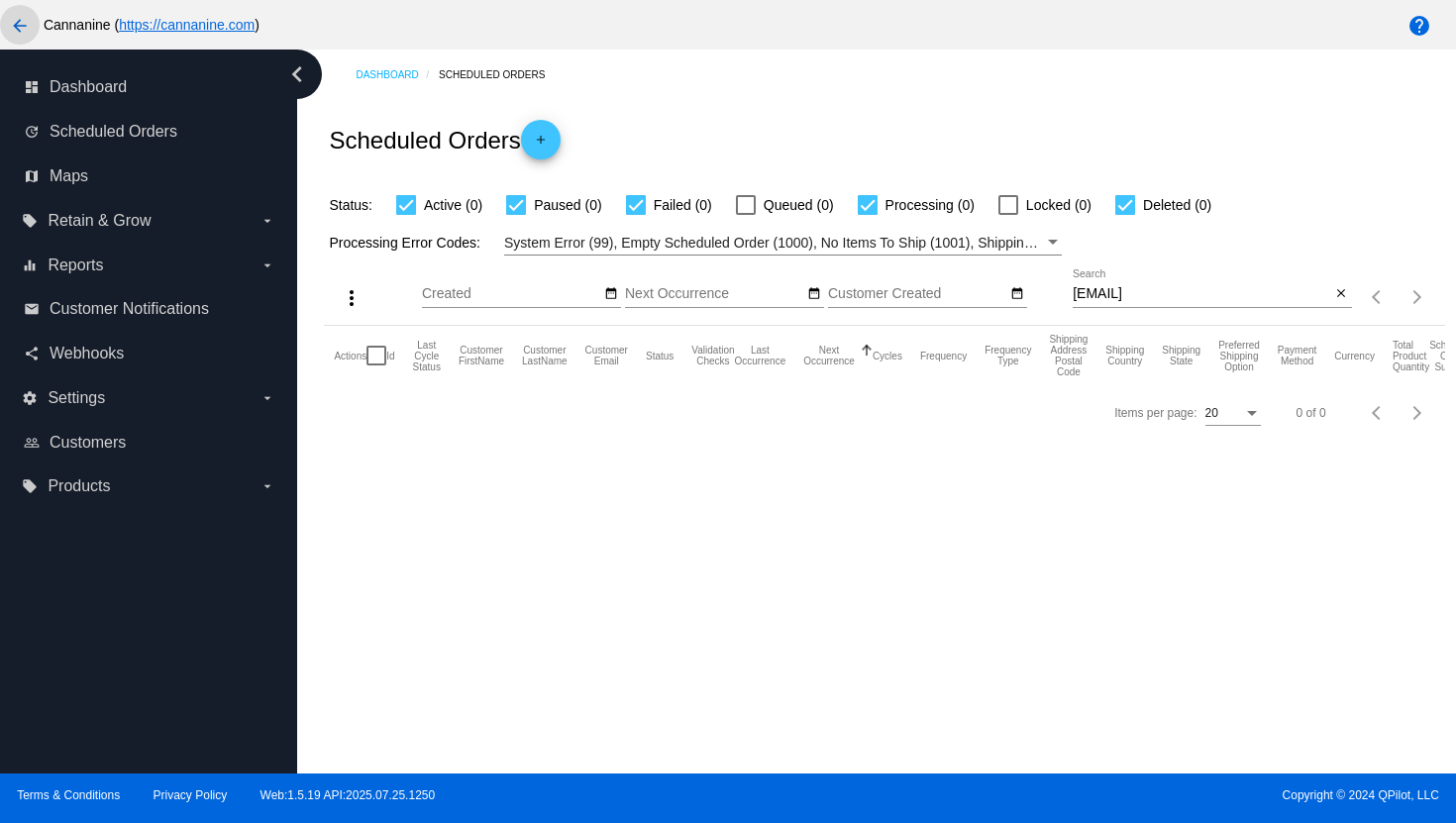 click on "arrow_back" at bounding box center (20, 26) 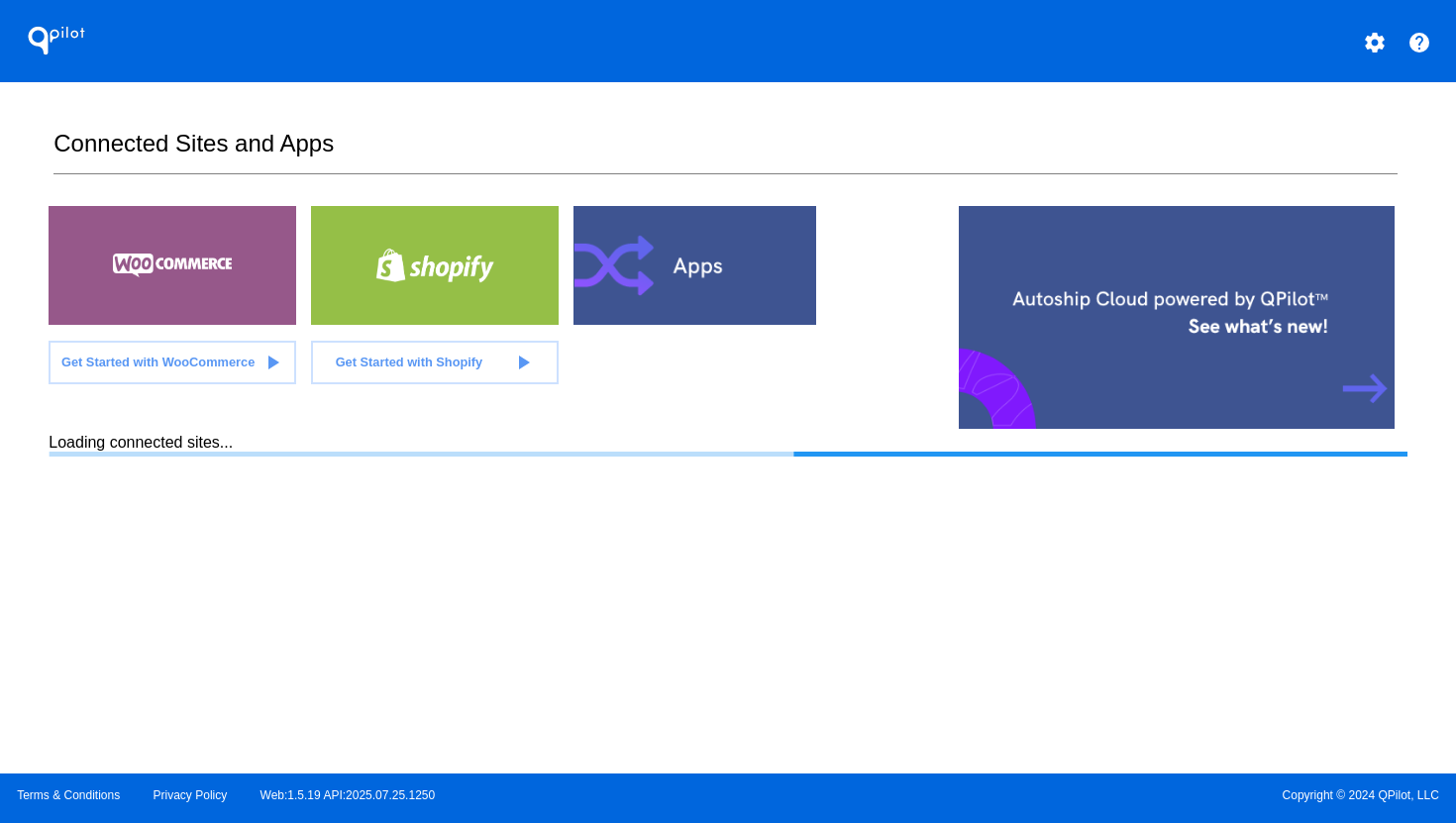 click on "settings" at bounding box center [1375, 41] 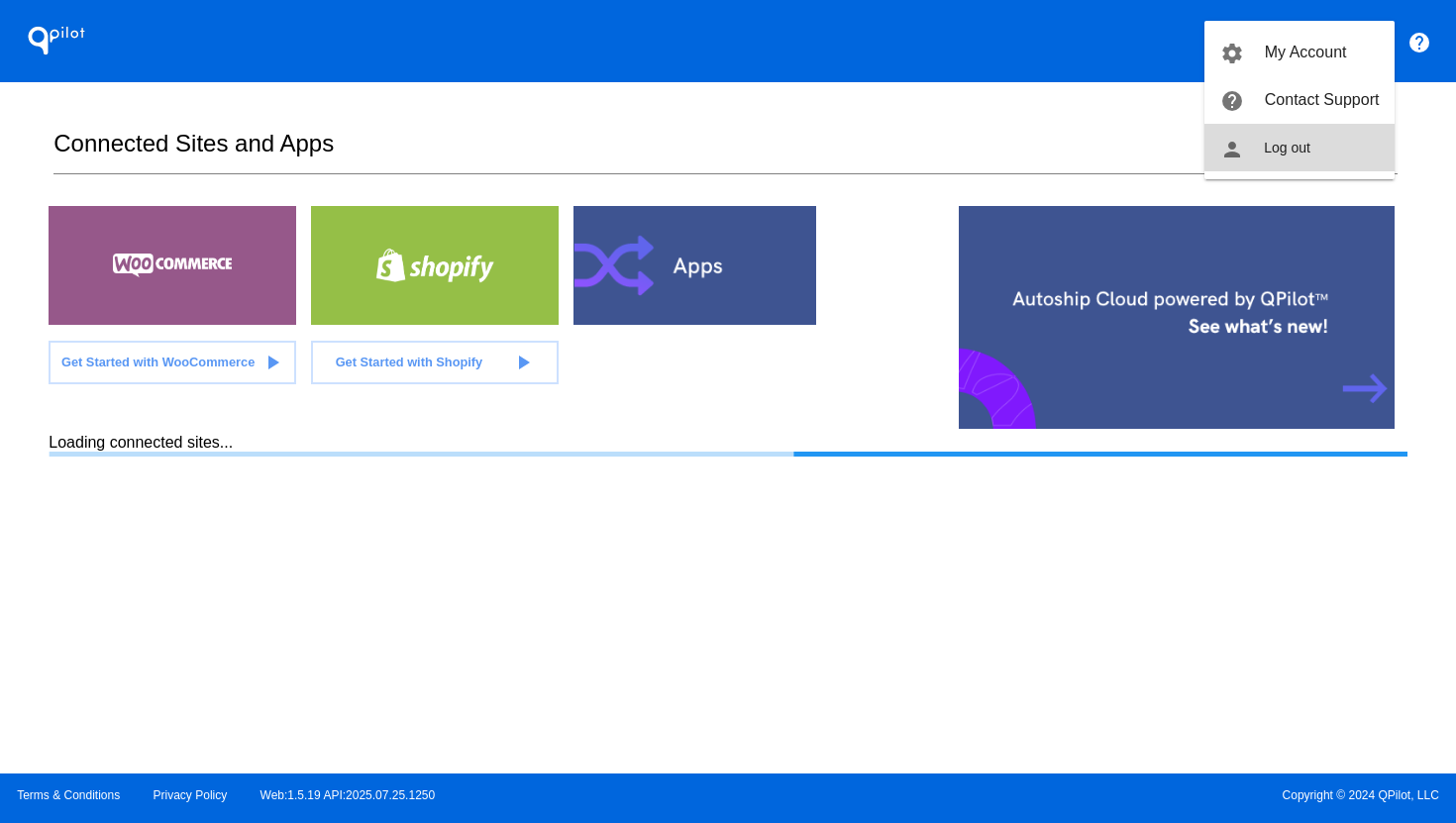 click on "person
Log out" at bounding box center [1300, 148] 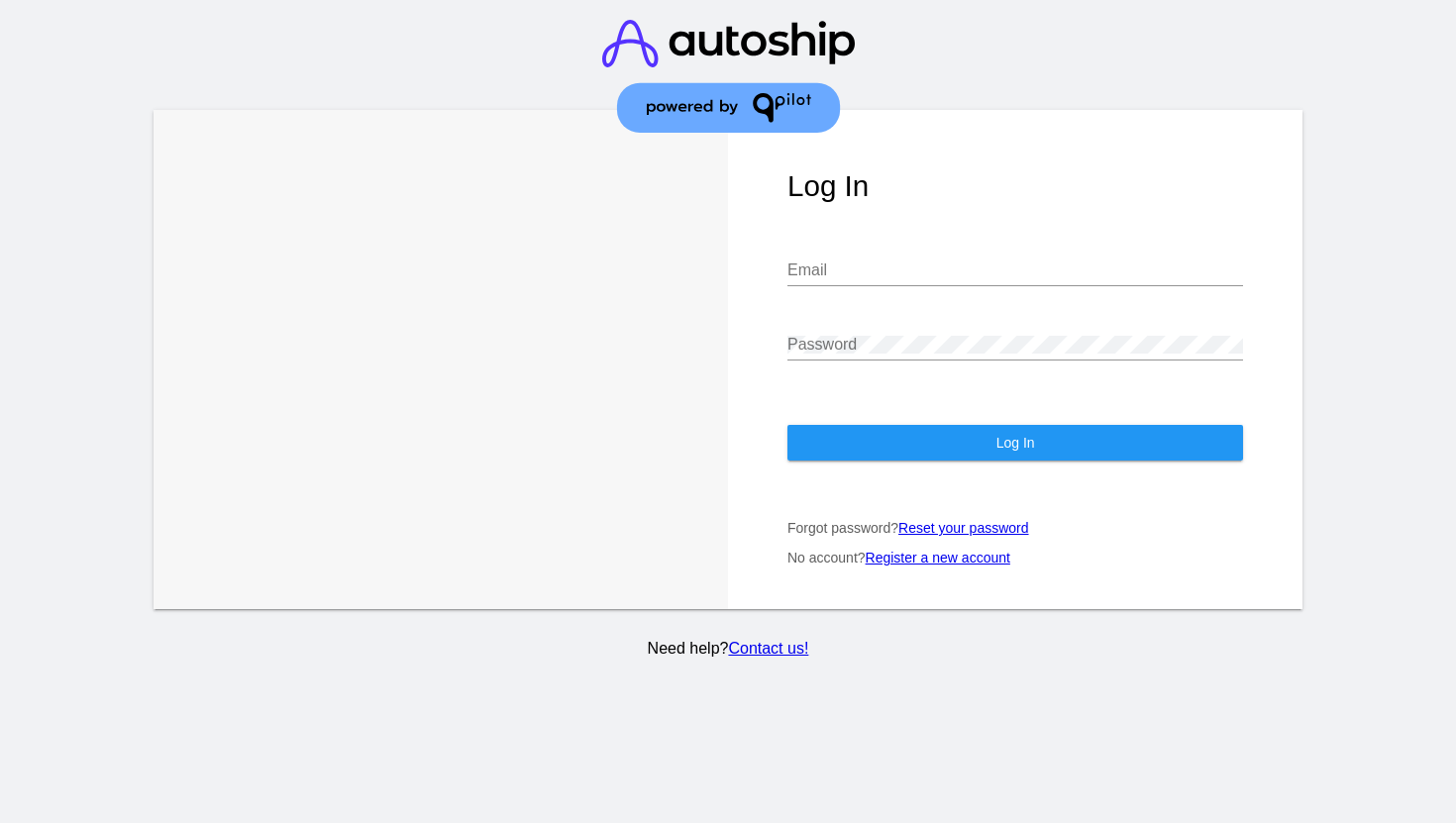 click on "Email" 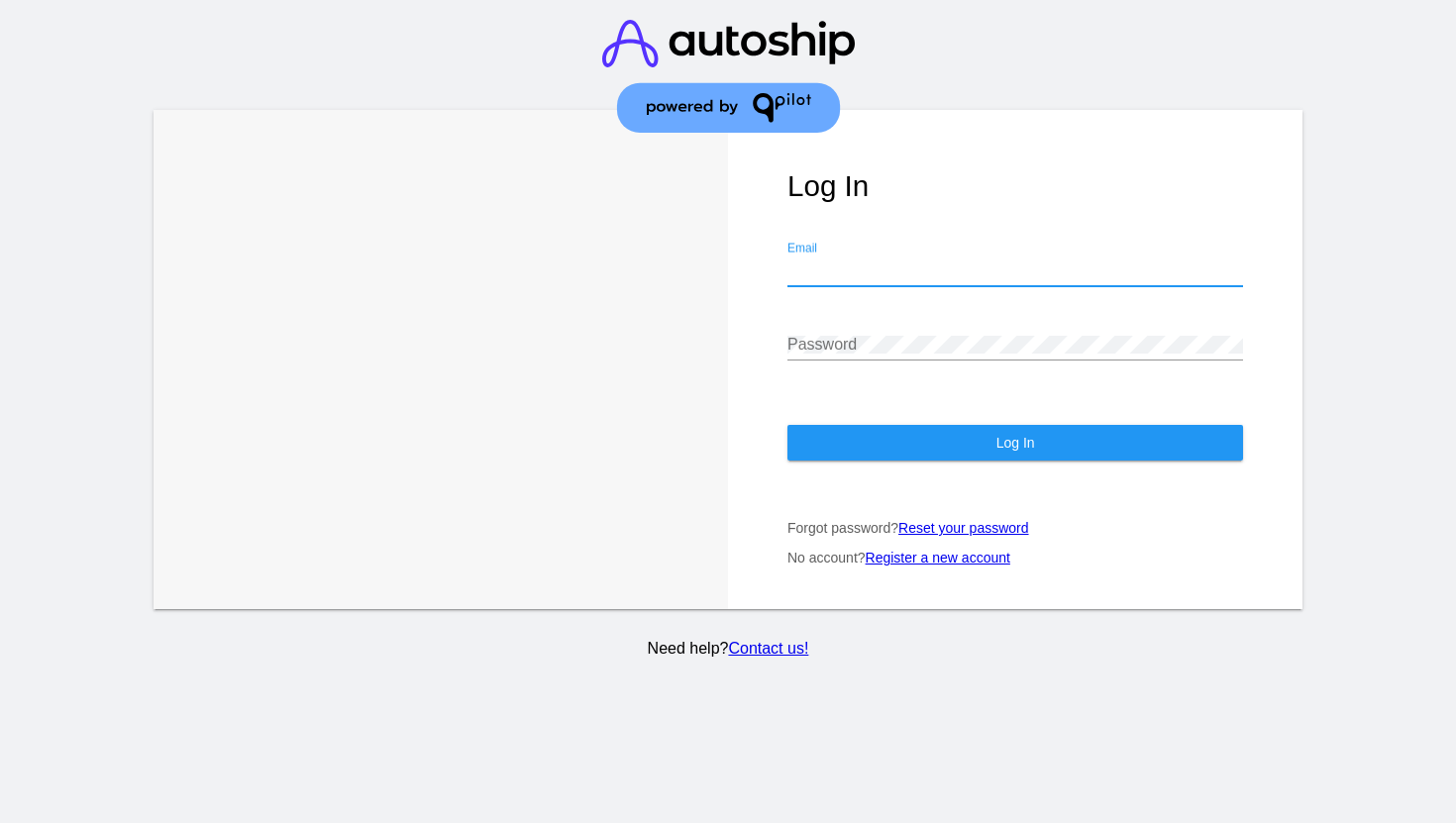 type on "[EMAIL]" 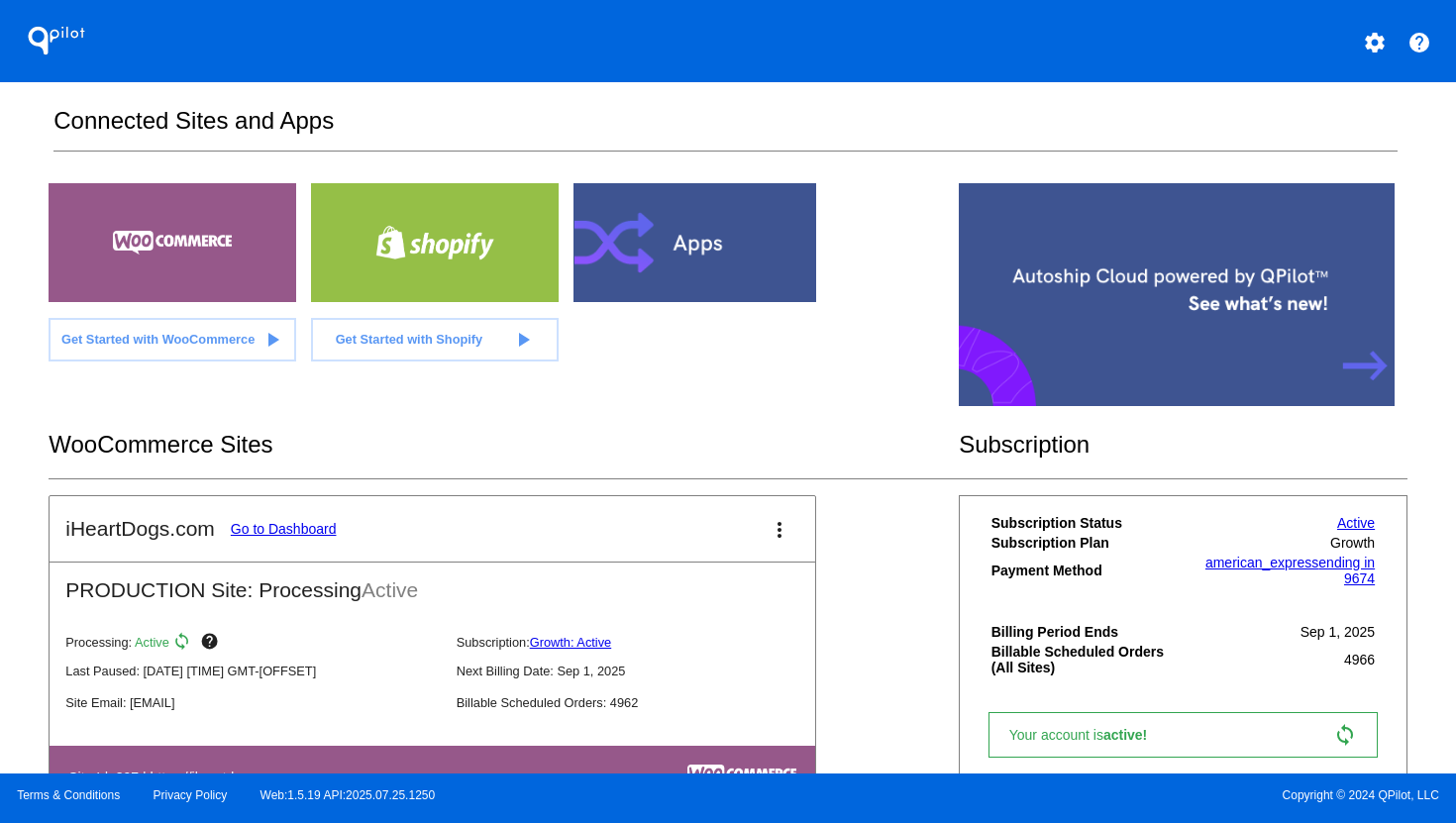 scroll, scrollTop: 61, scrollLeft: 0, axis: vertical 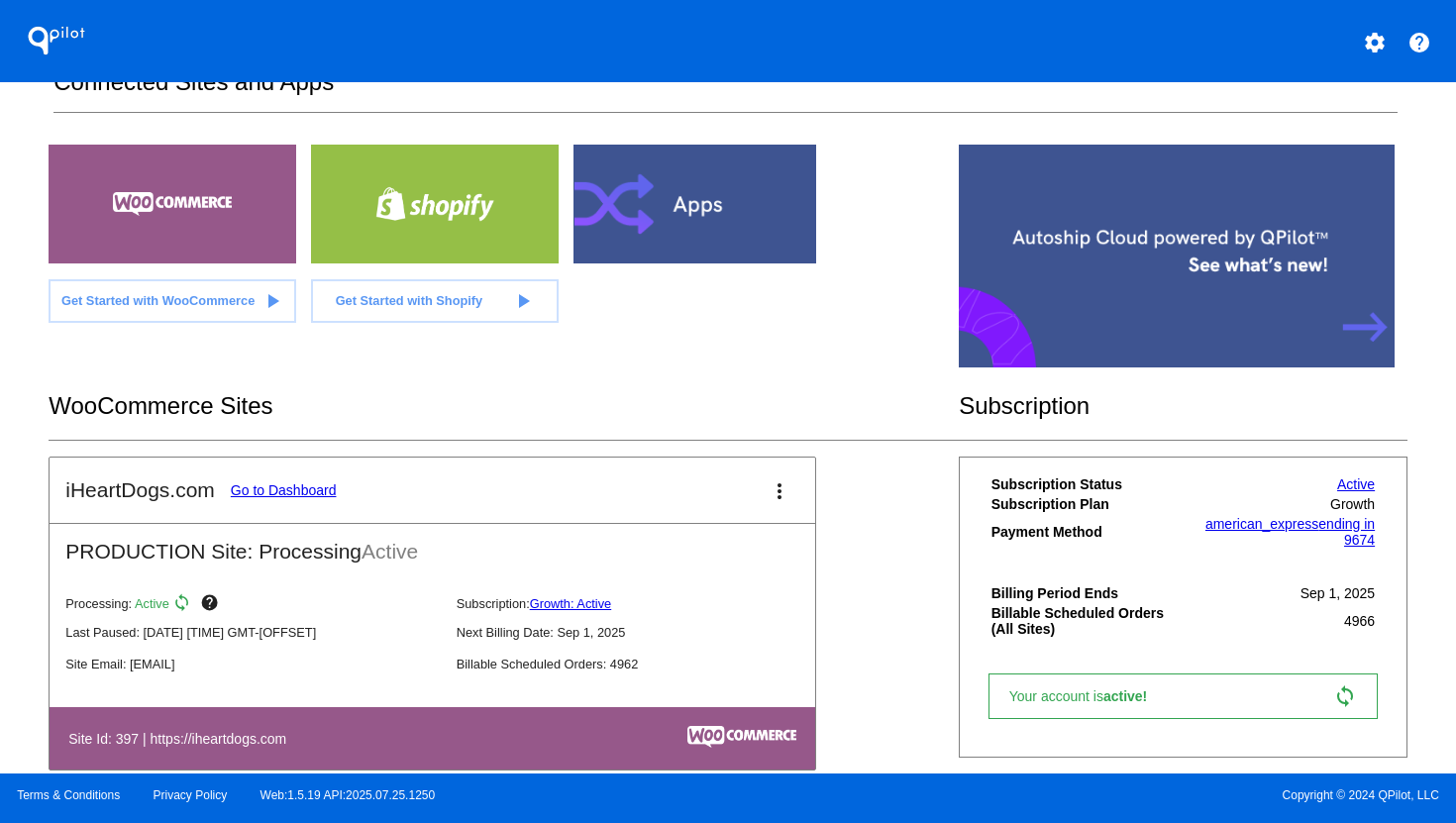 click on "Go to Dashboard" at bounding box center (283, 490) 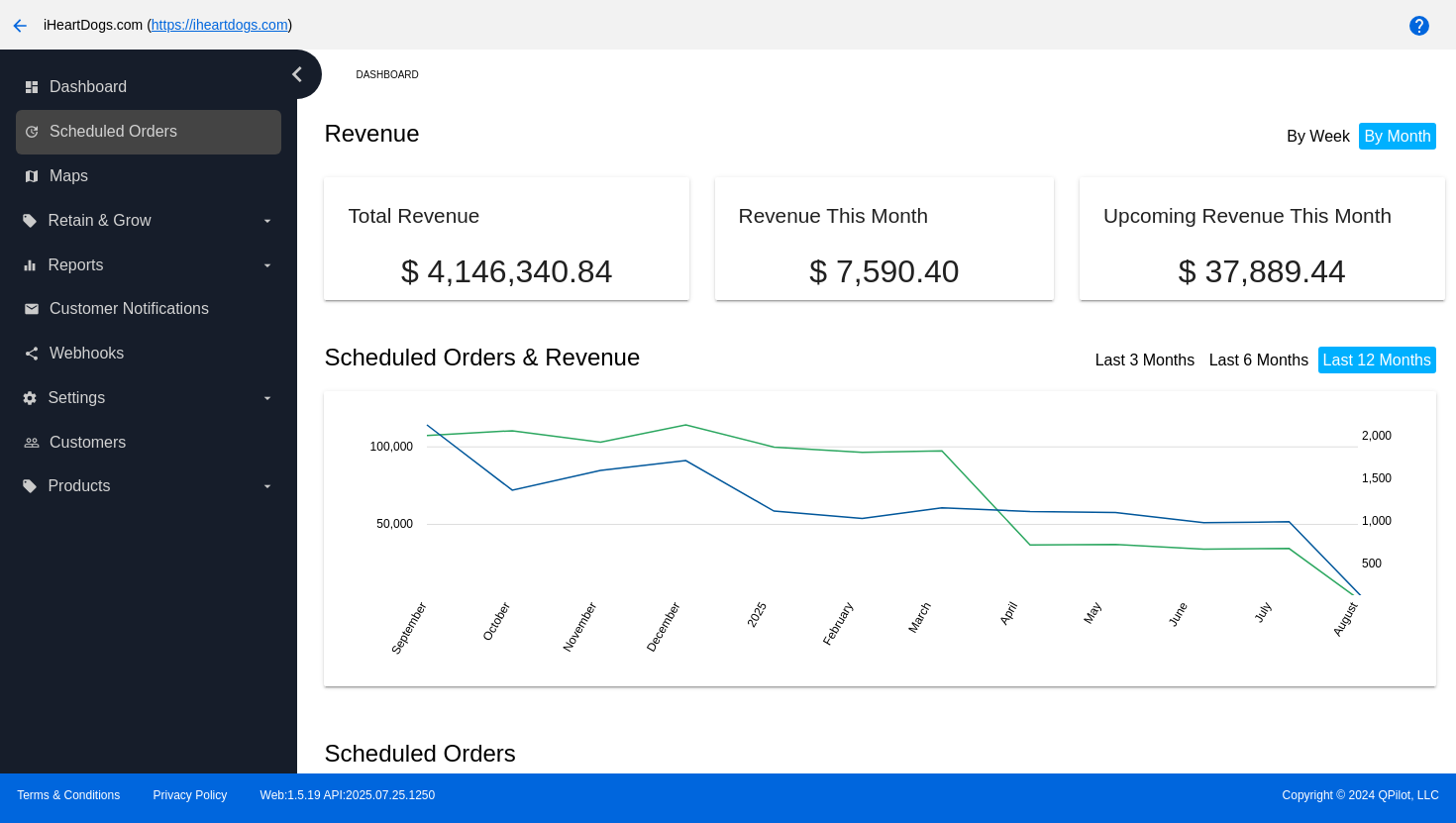 click on "update
Scheduled Orders" at bounding box center [150, 132] 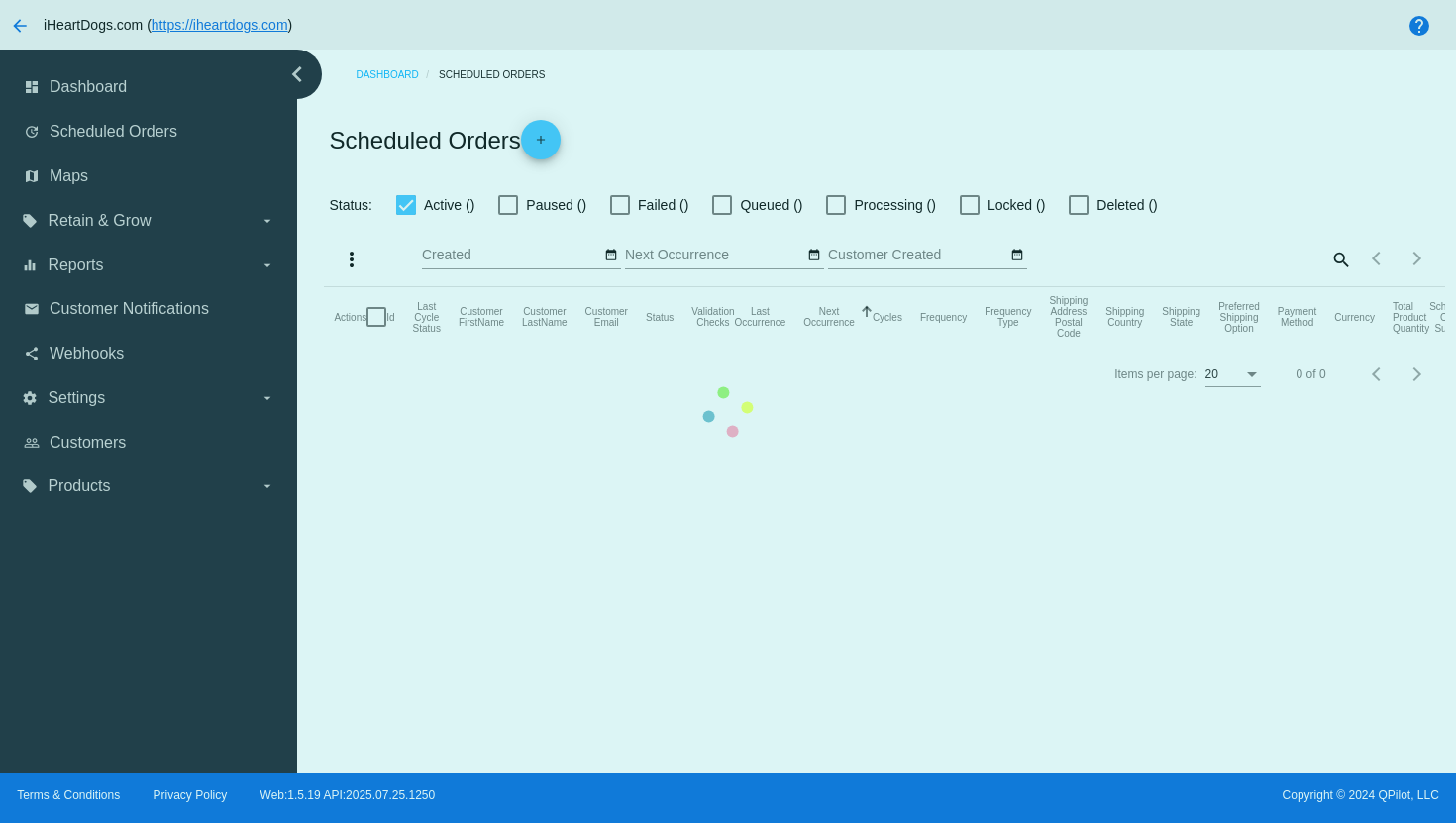 checkbox on "true" 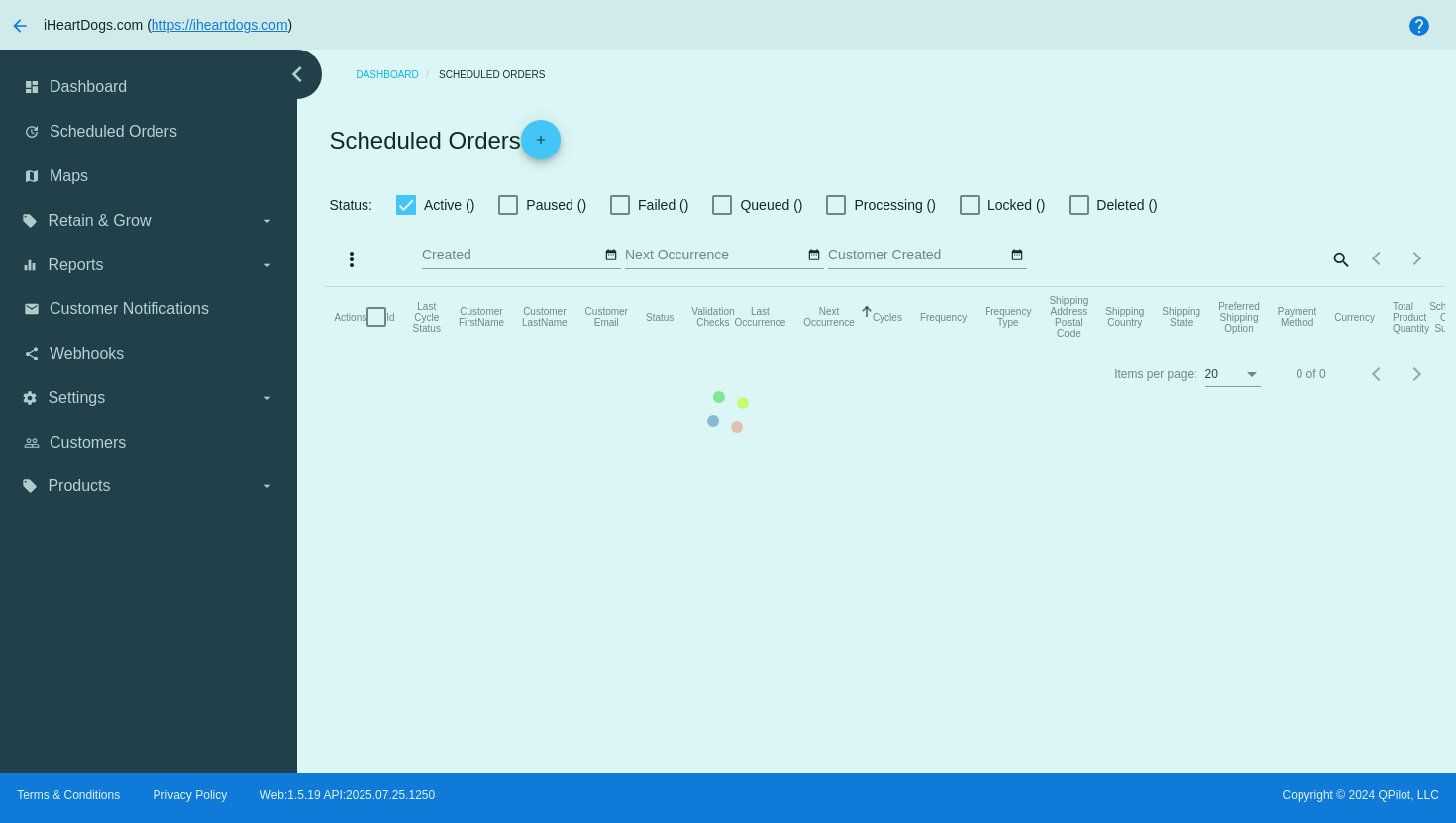 checkbox on "true" 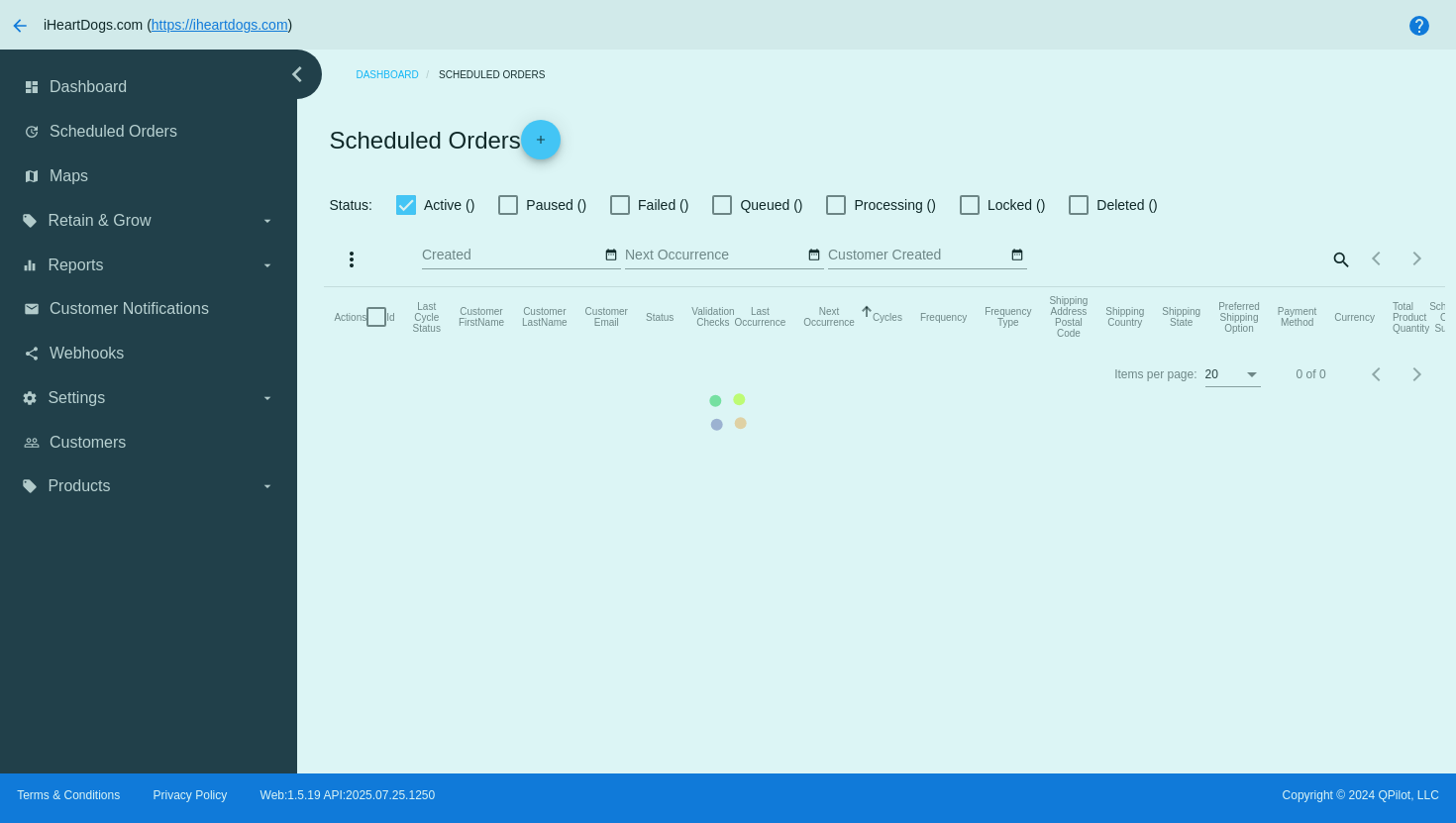 checkbox on "true" 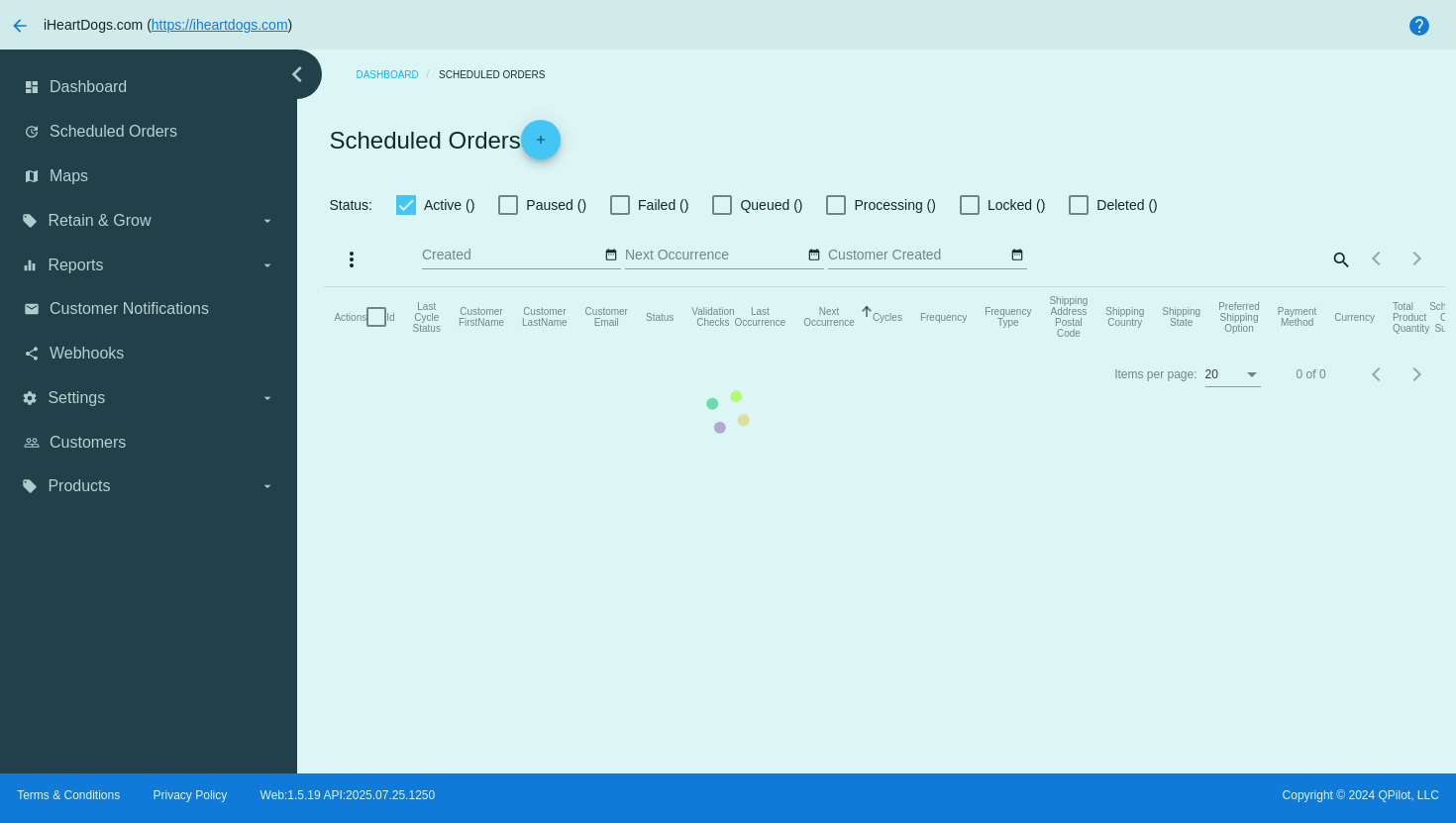 checkbox on "true" 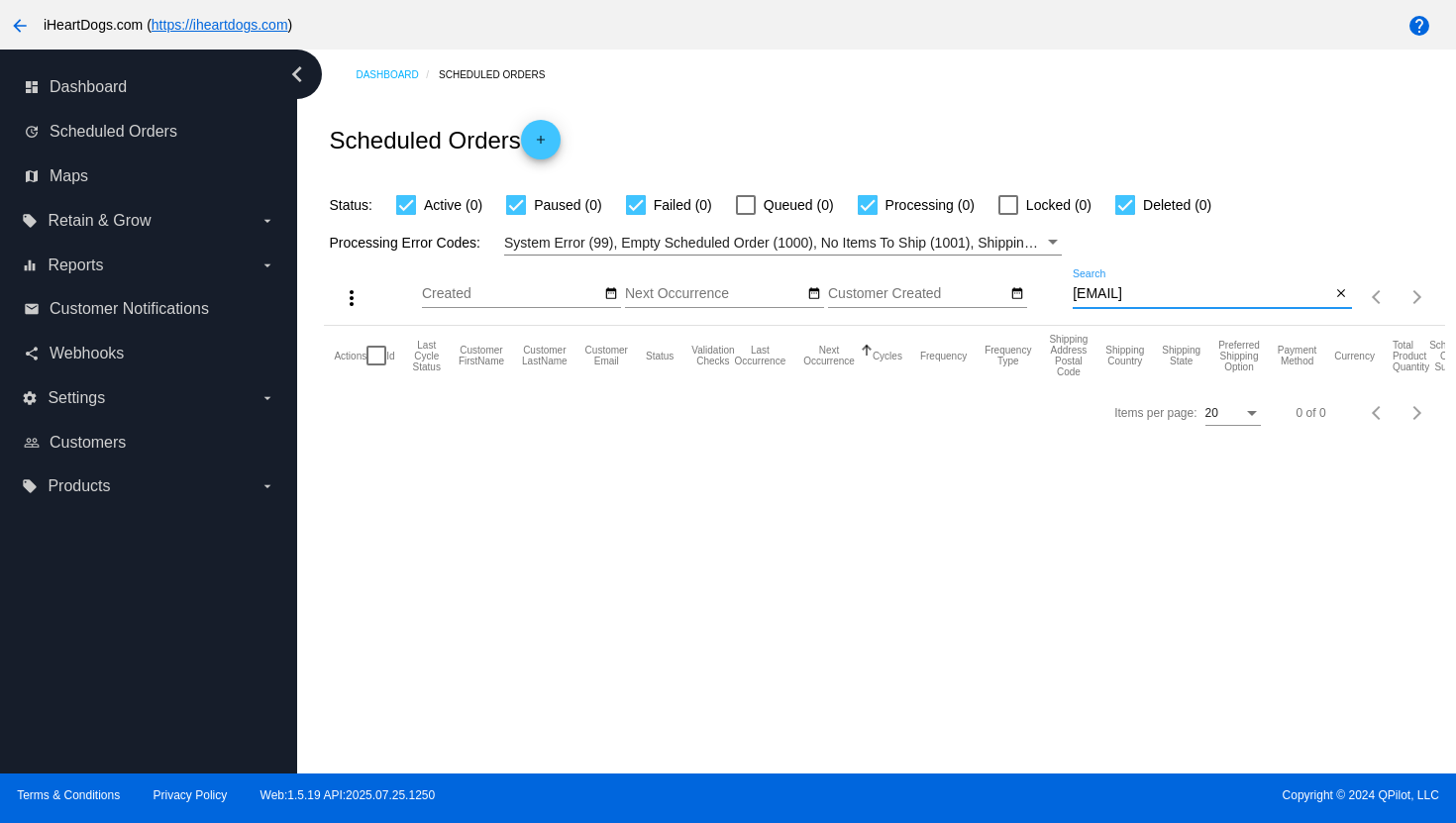 drag, startPoint x: 1218, startPoint y: 288, endPoint x: 1077, endPoint y: 293, distance: 141.08862 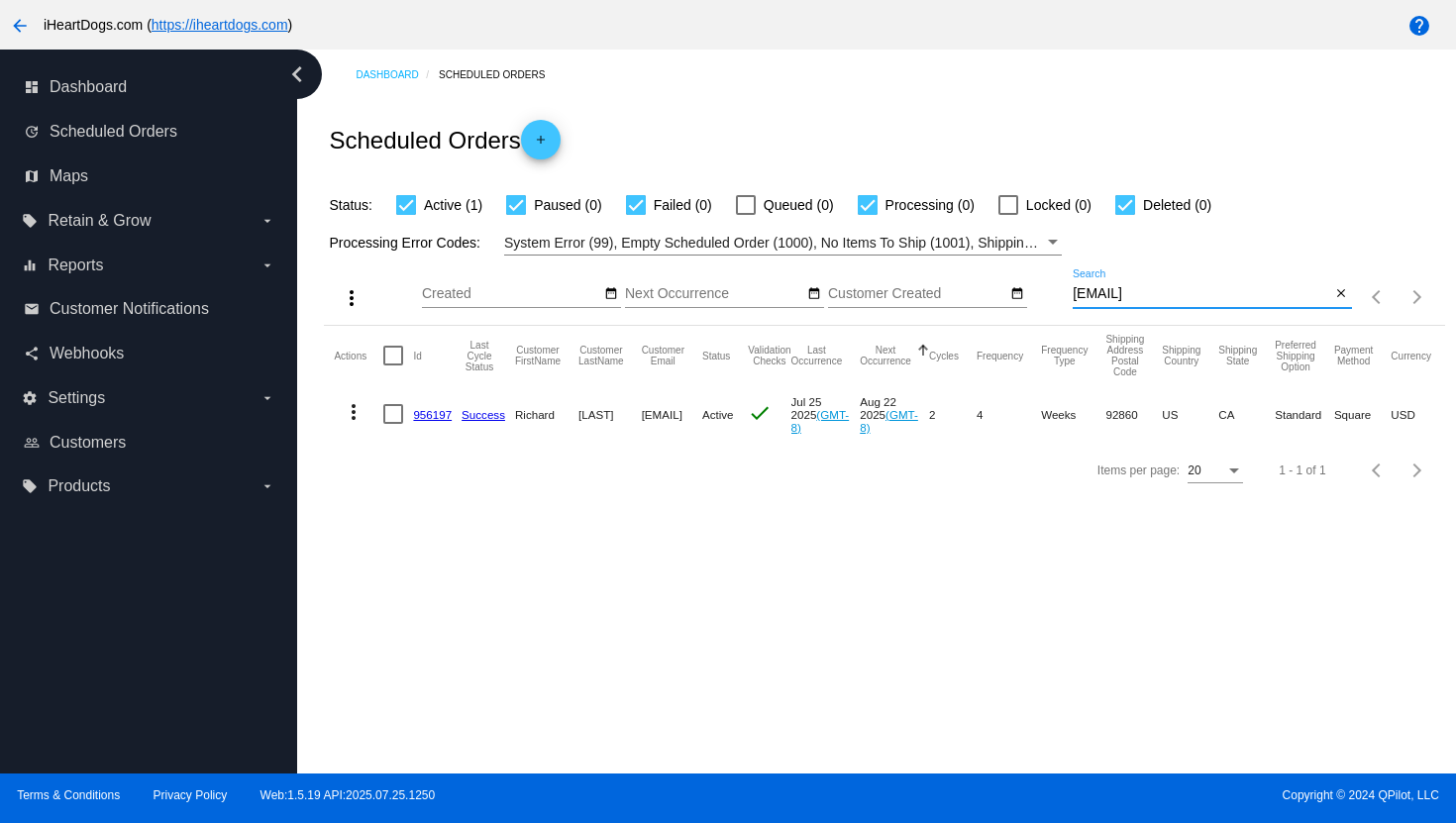 type on "[EMAIL]" 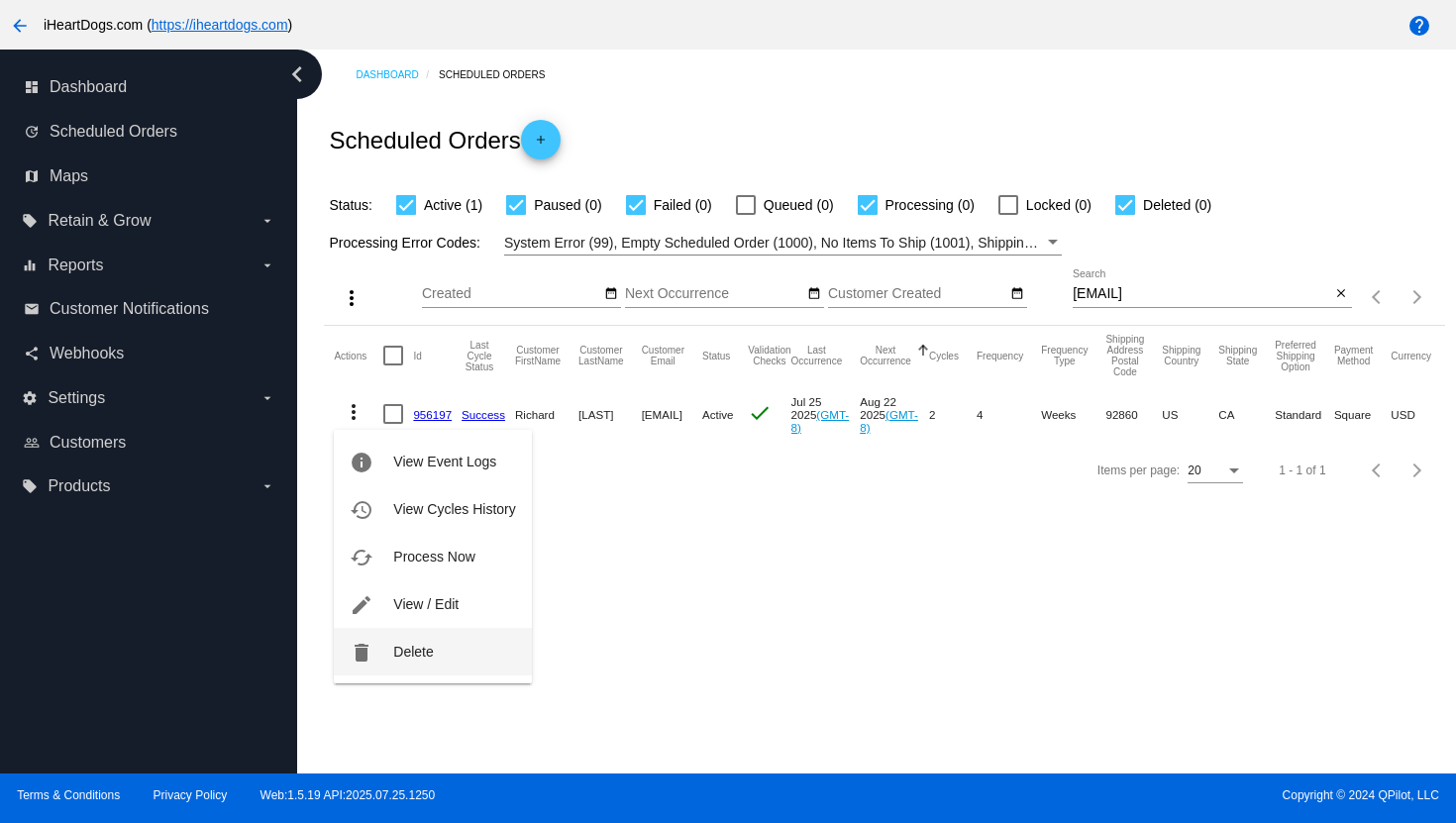 click on "Delete" at bounding box center [413, 652] 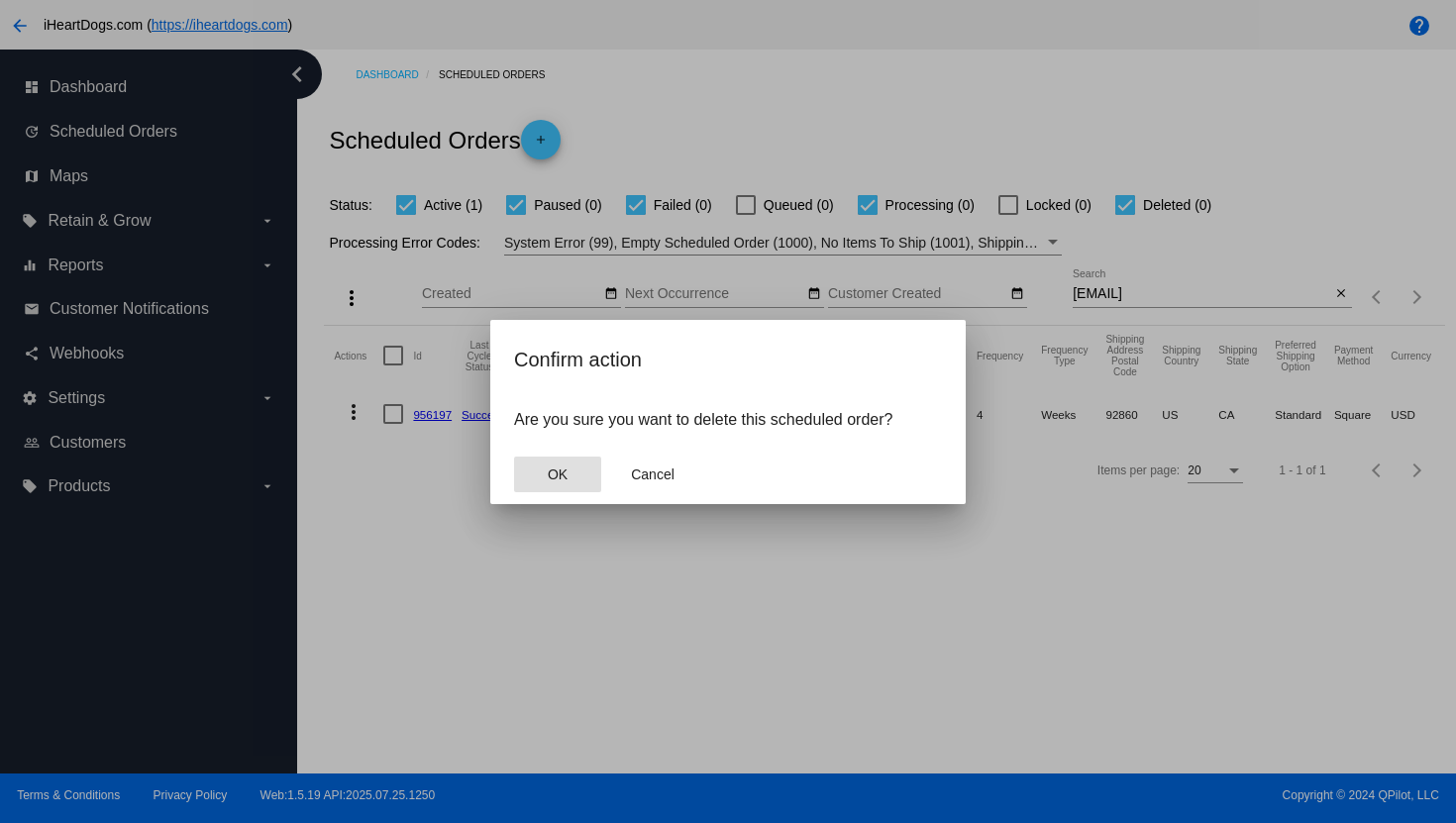 click on "OK" 